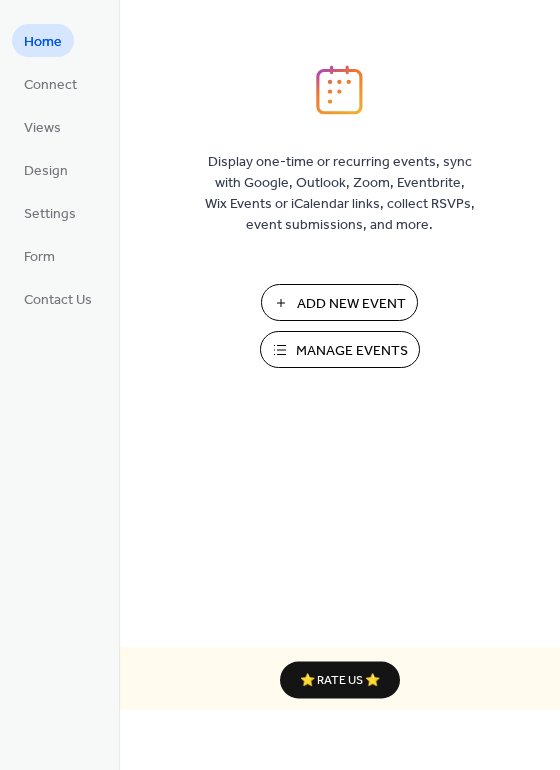 scroll, scrollTop: 0, scrollLeft: 0, axis: both 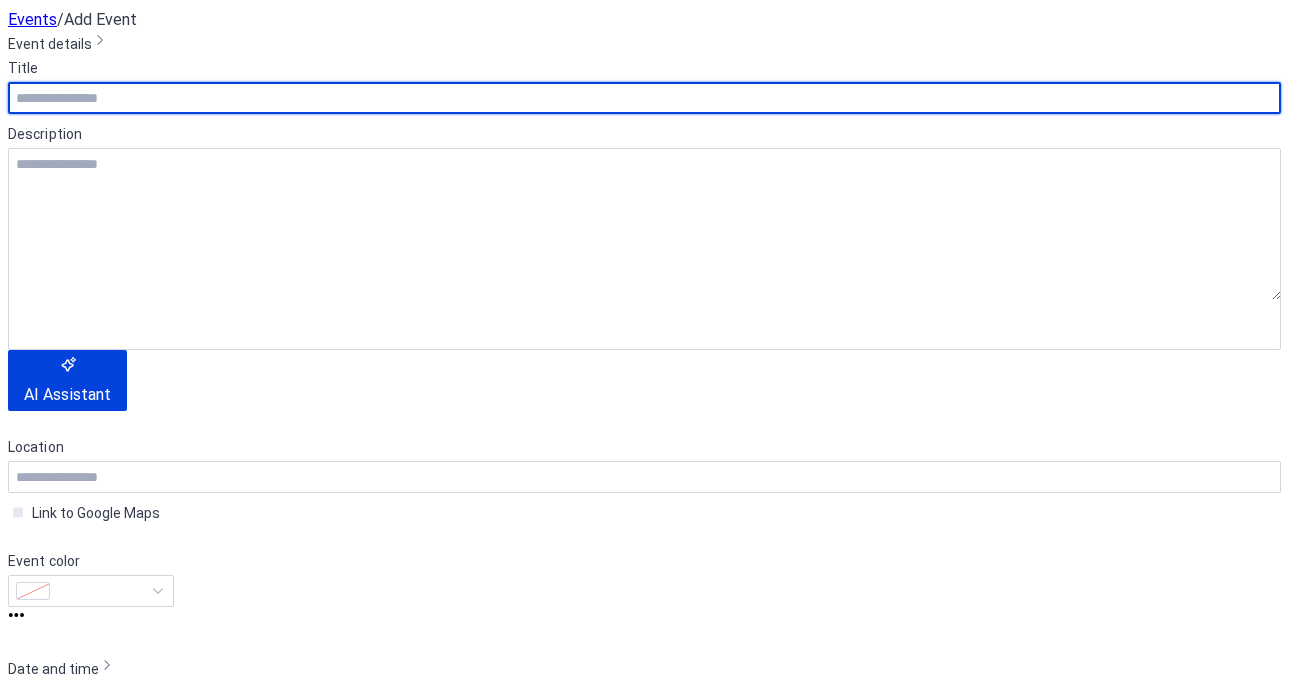 click 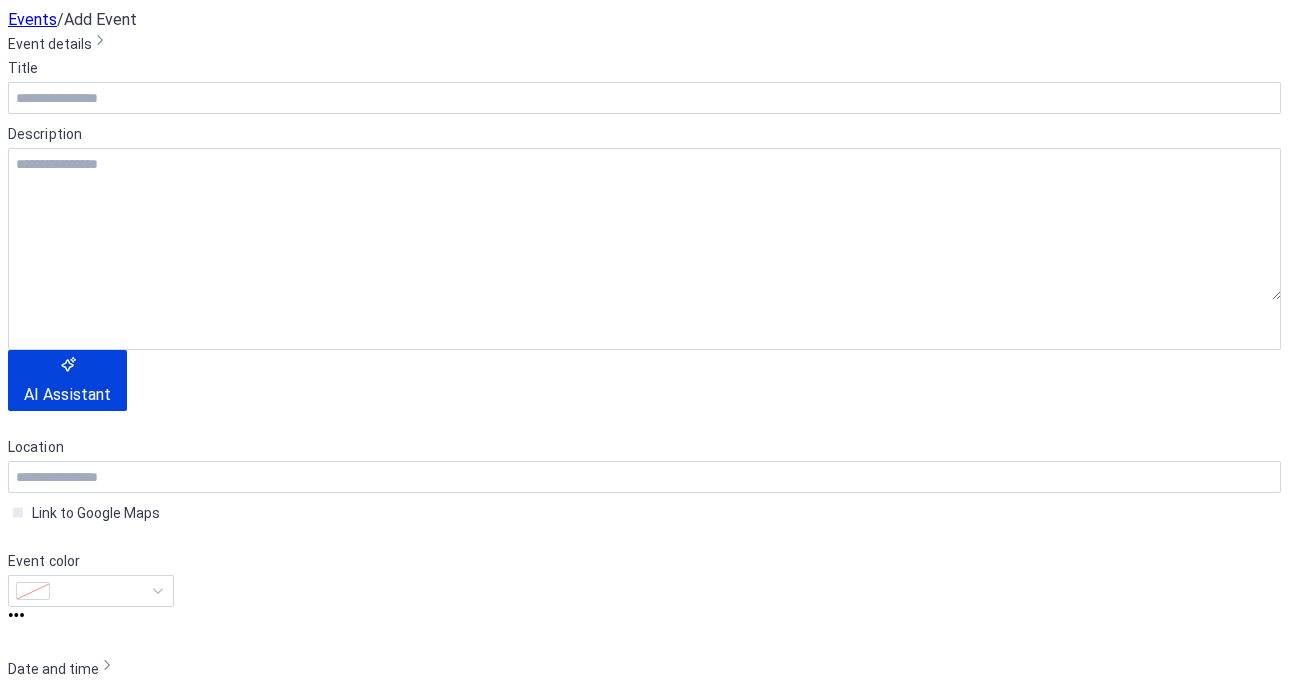 click on "7" at bounding box center [826, 2198] 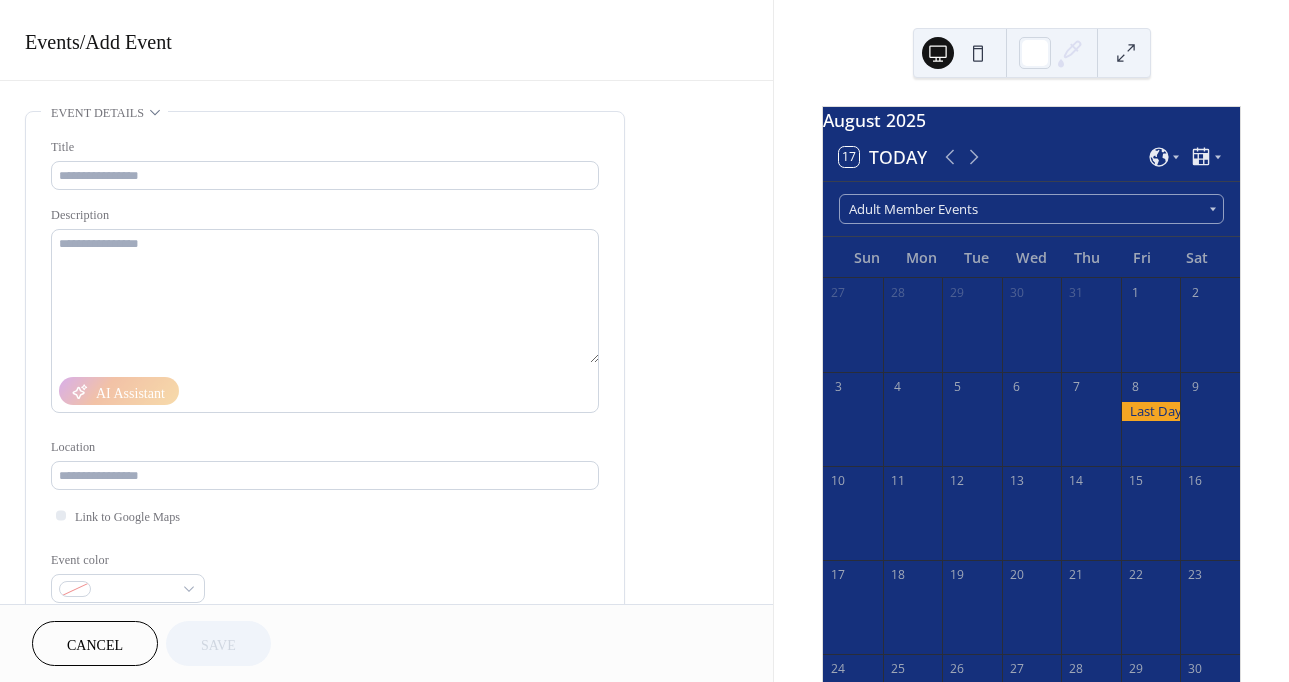 click on "7" at bounding box center (1076, 387) 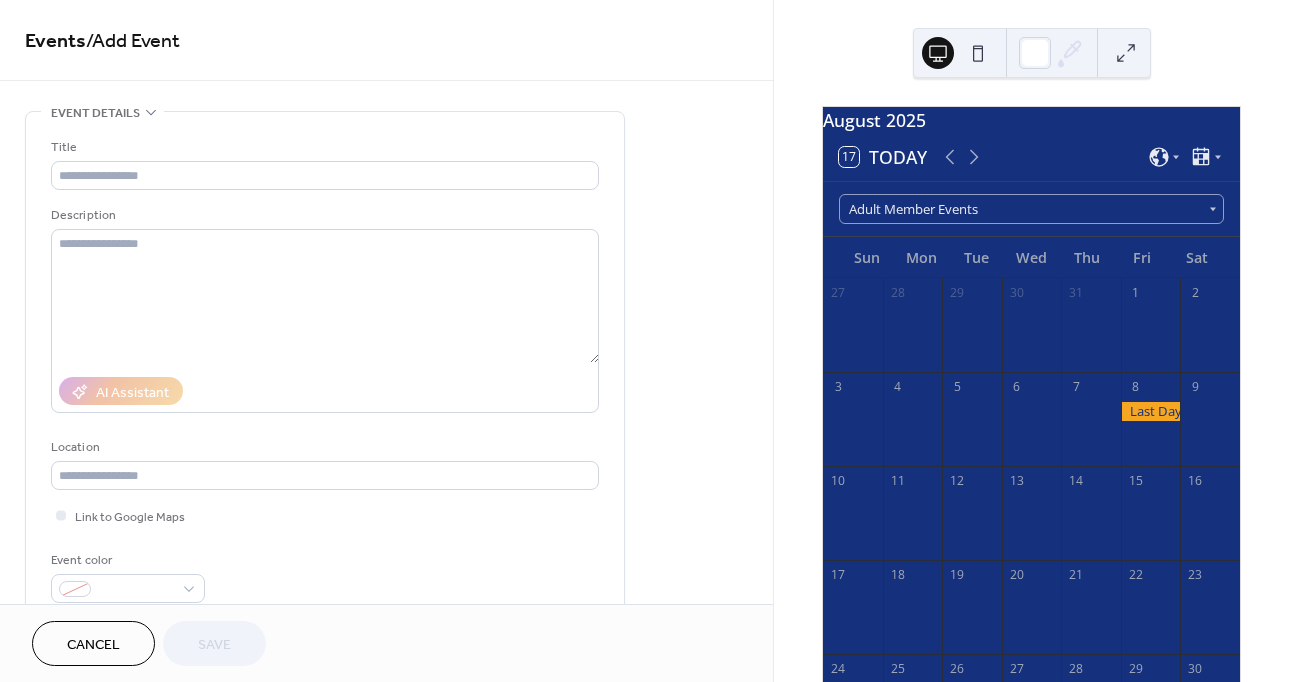 click on "7" at bounding box center (1076, 387) 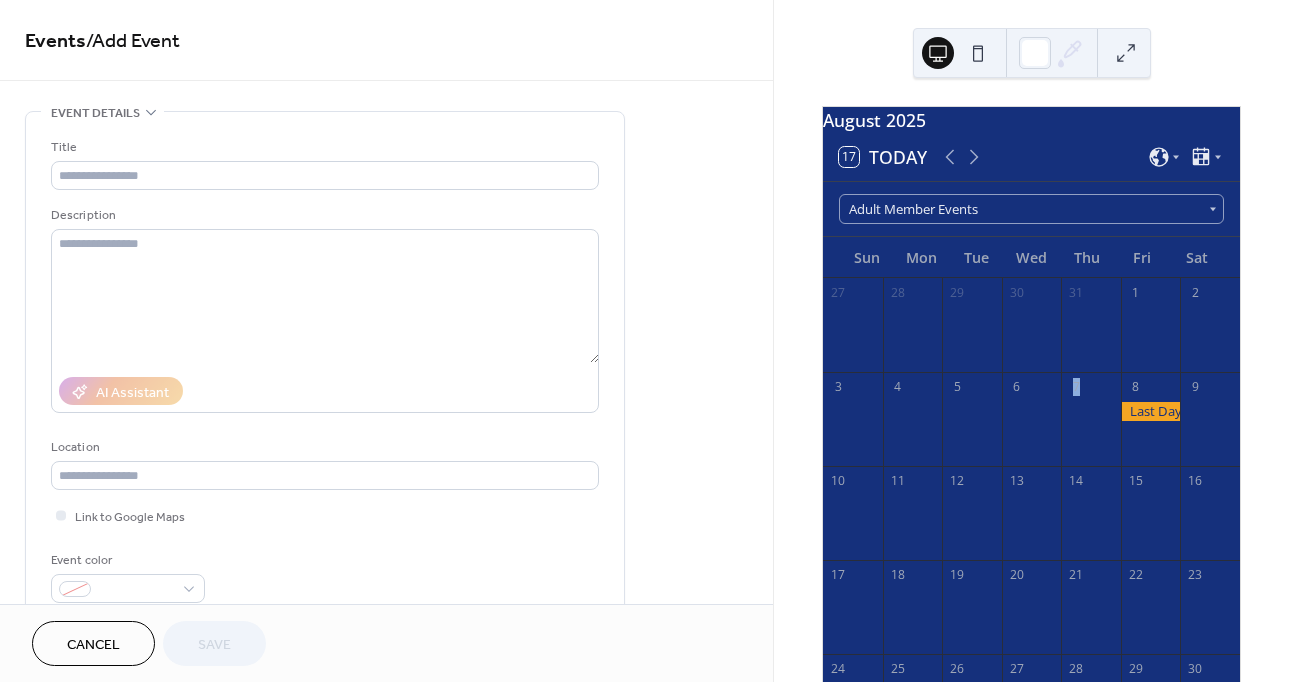 click on "7" at bounding box center [1076, 387] 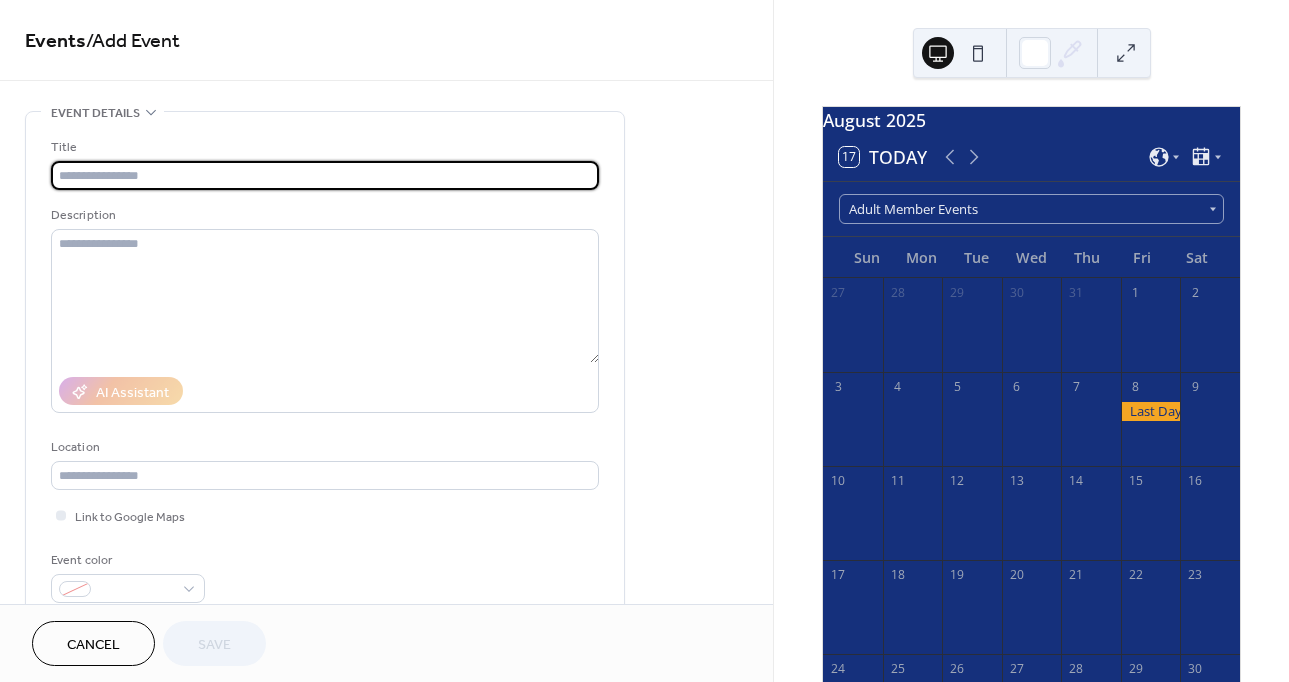click at bounding box center (325, 175) 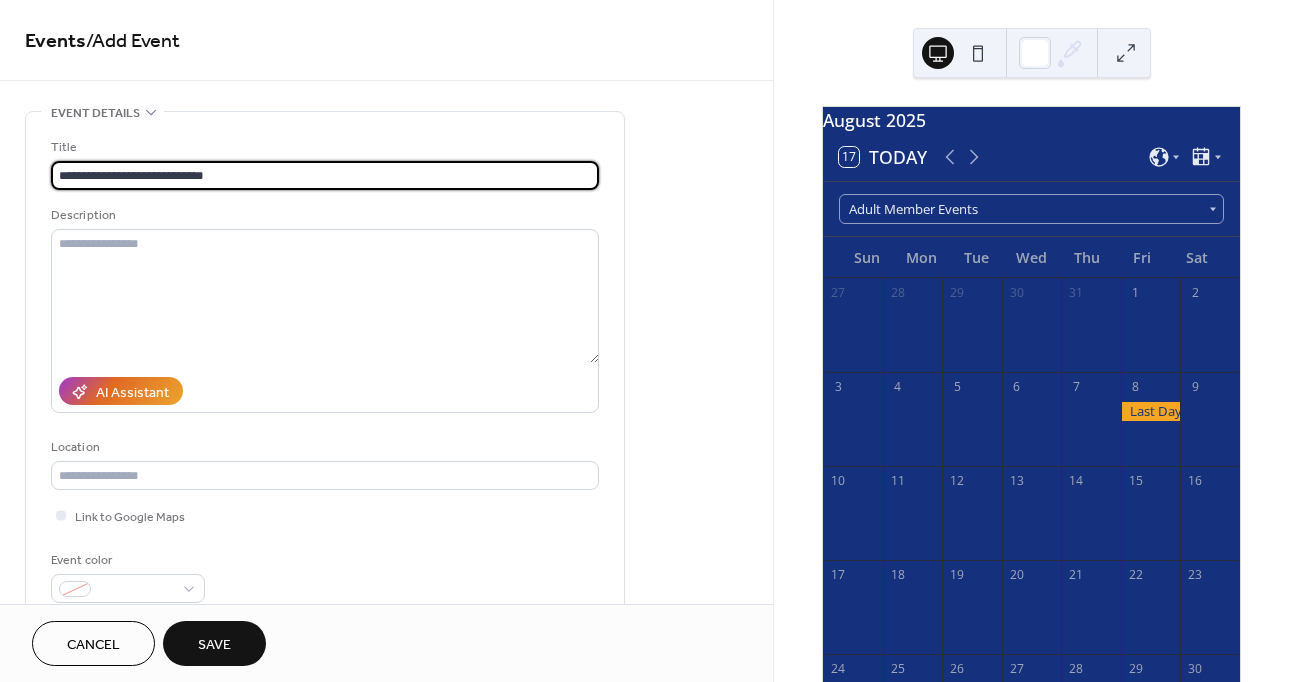 type on "**********" 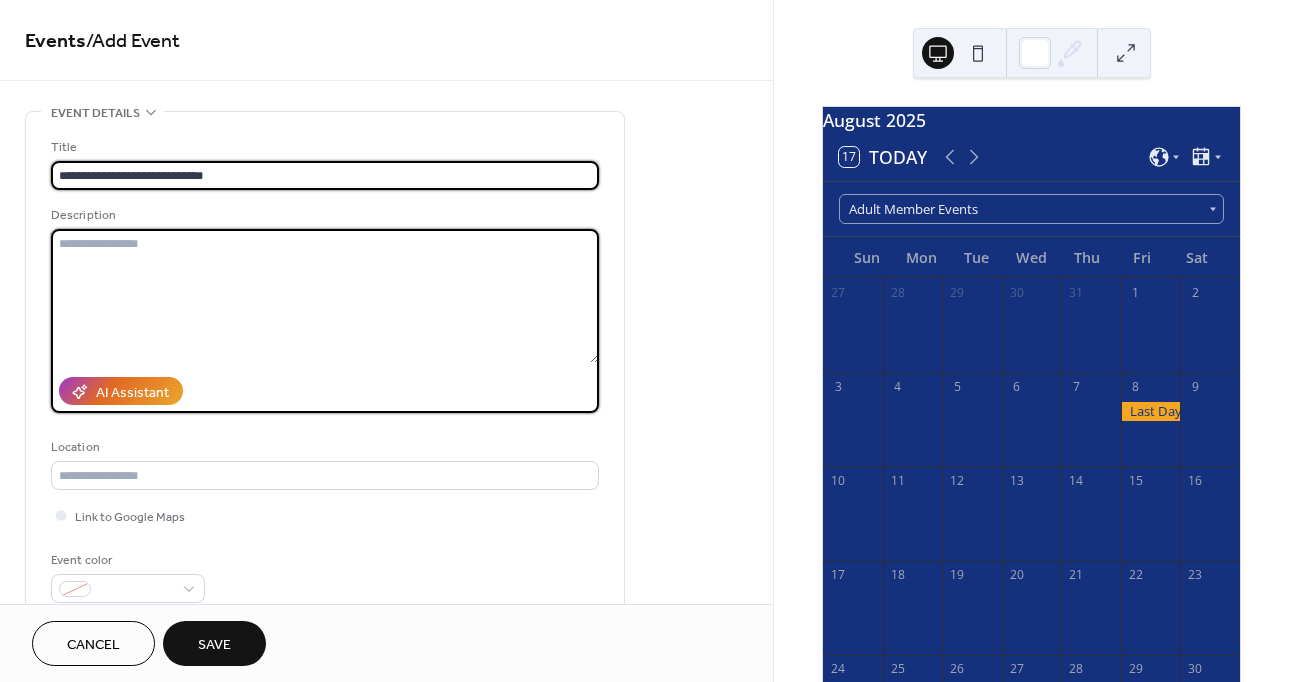 click at bounding box center (325, 296) 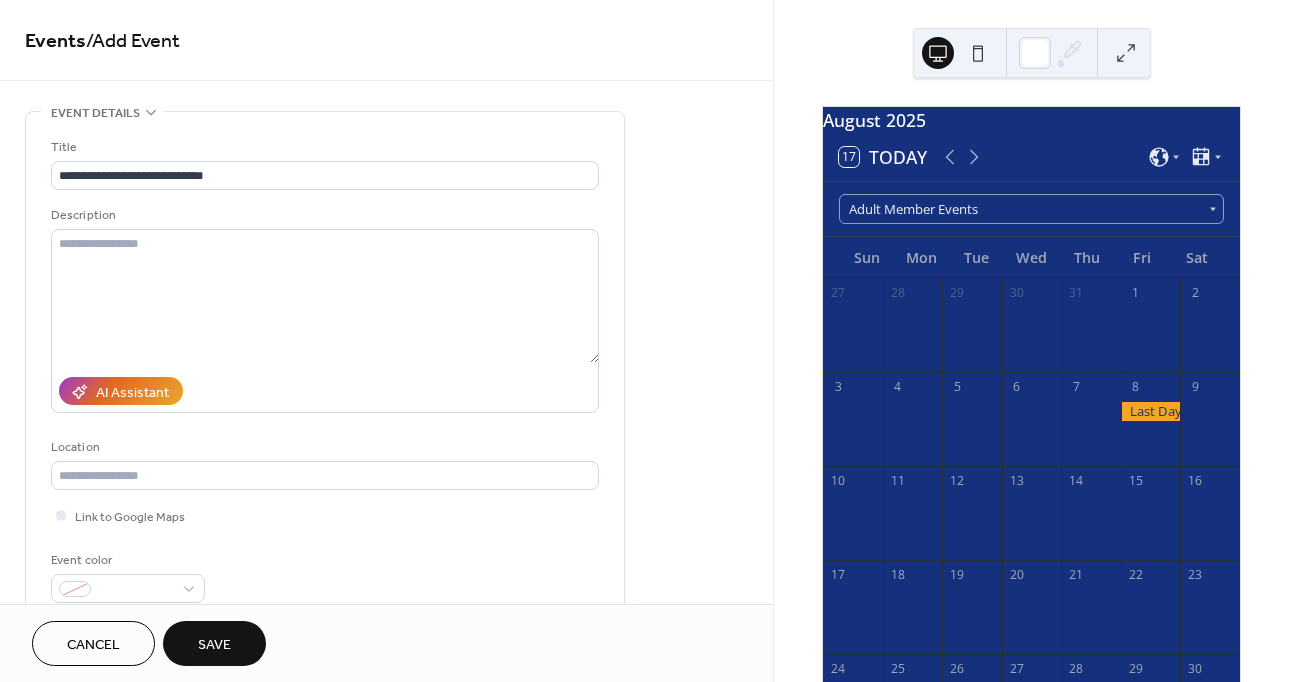 click on "Events  /  Add Event" at bounding box center (386, 40) 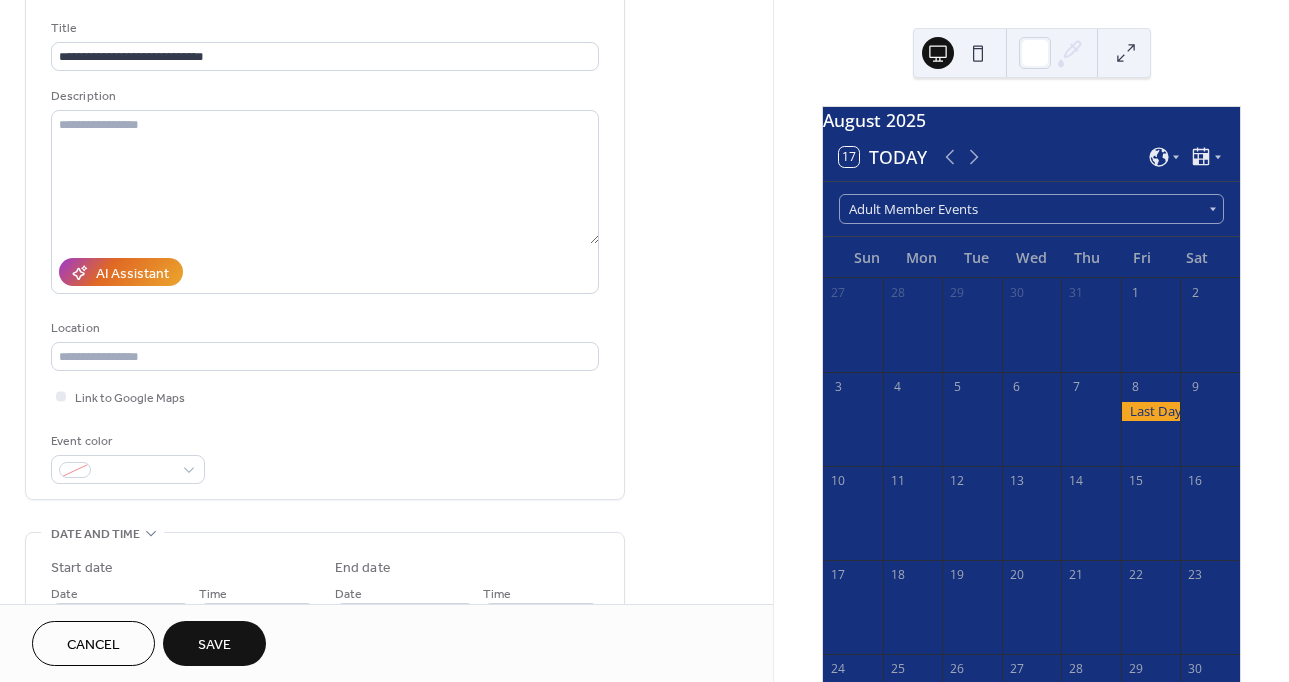 scroll, scrollTop: 0, scrollLeft: 0, axis: both 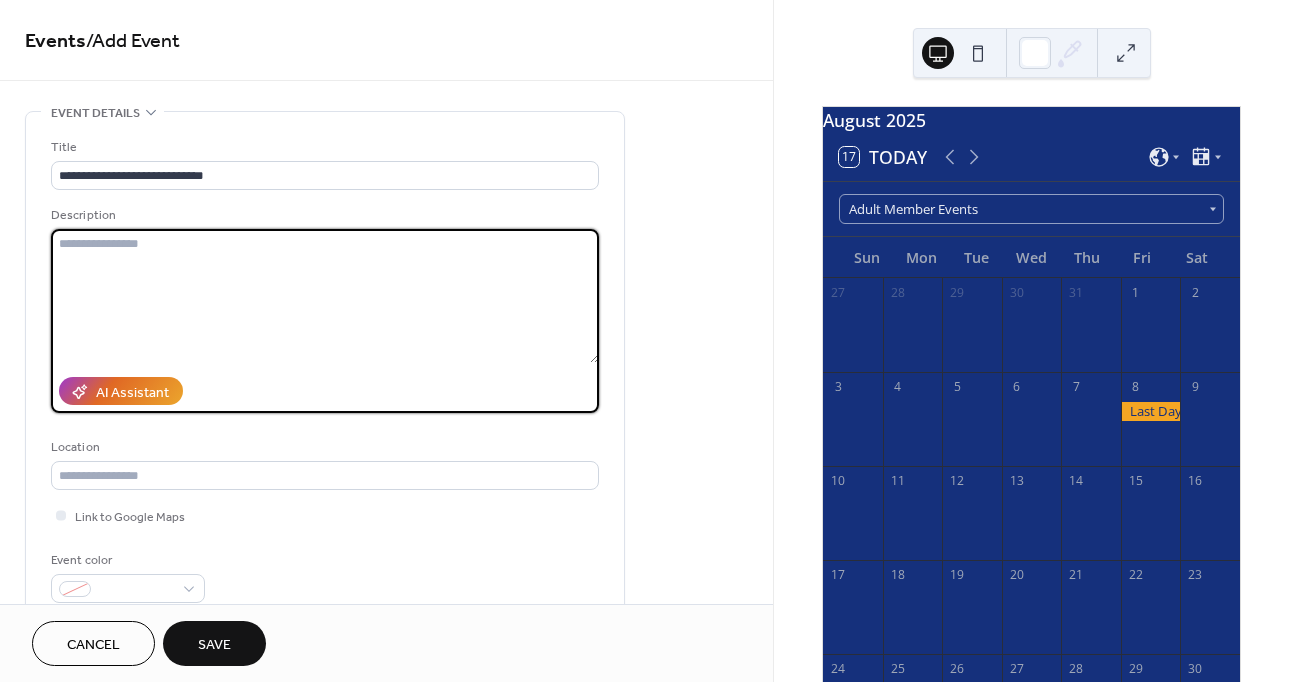 click at bounding box center (325, 296) 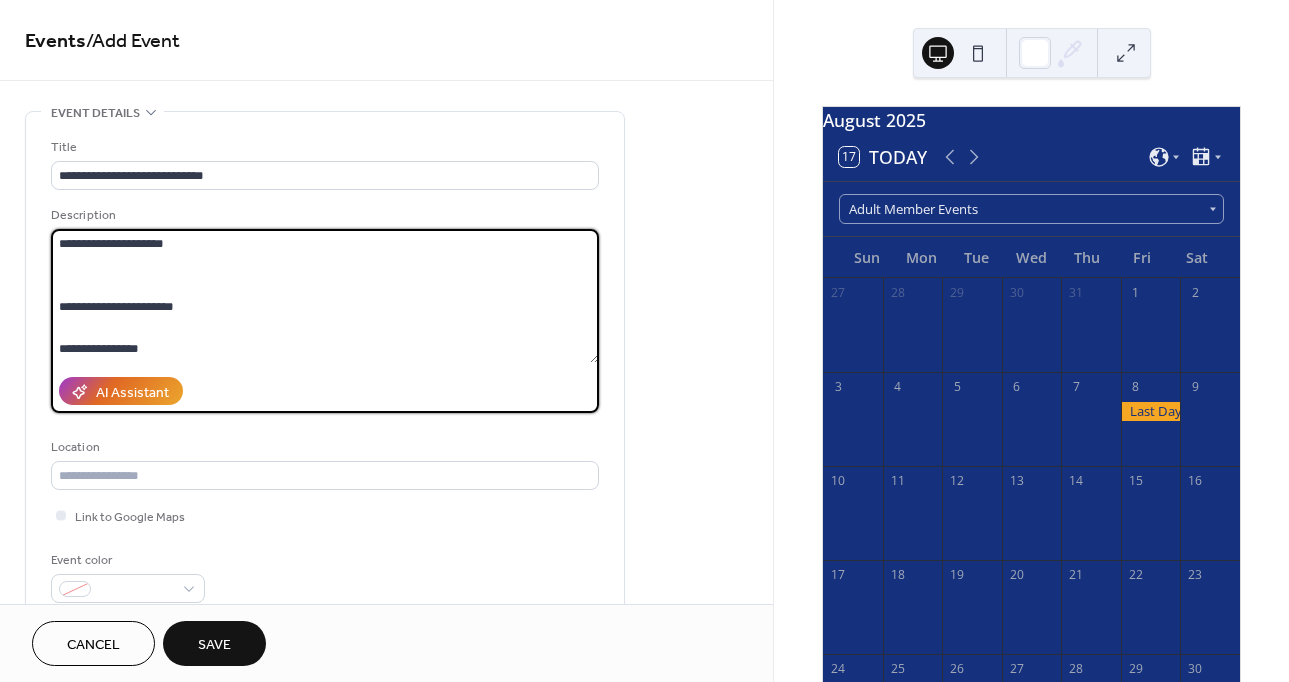 scroll, scrollTop: 39, scrollLeft: 0, axis: vertical 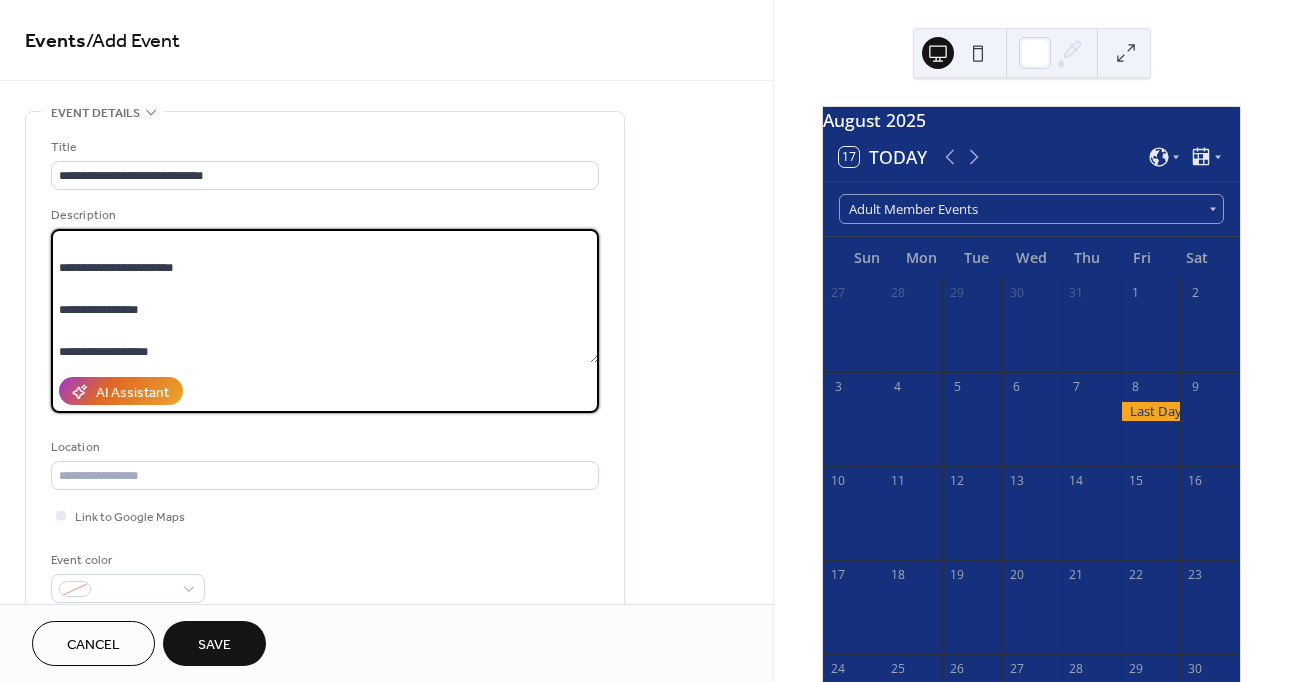 click on "**********" at bounding box center [325, 296] 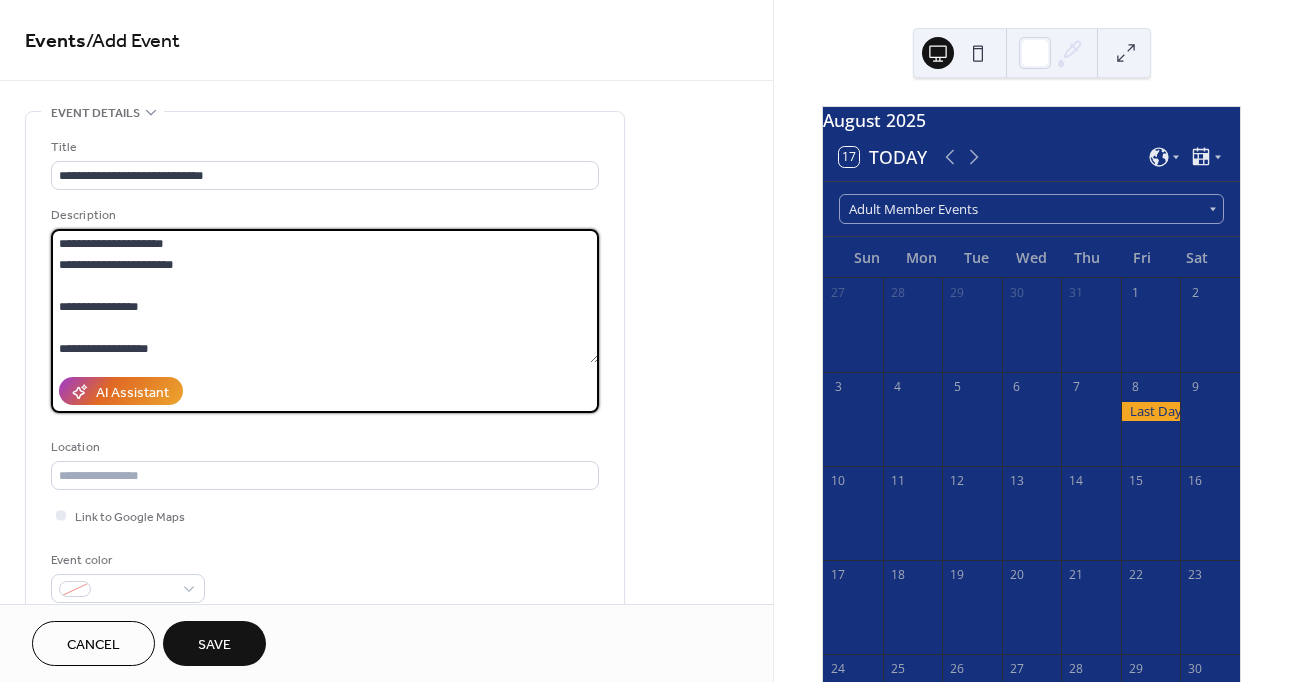 scroll, scrollTop: 0, scrollLeft: 0, axis: both 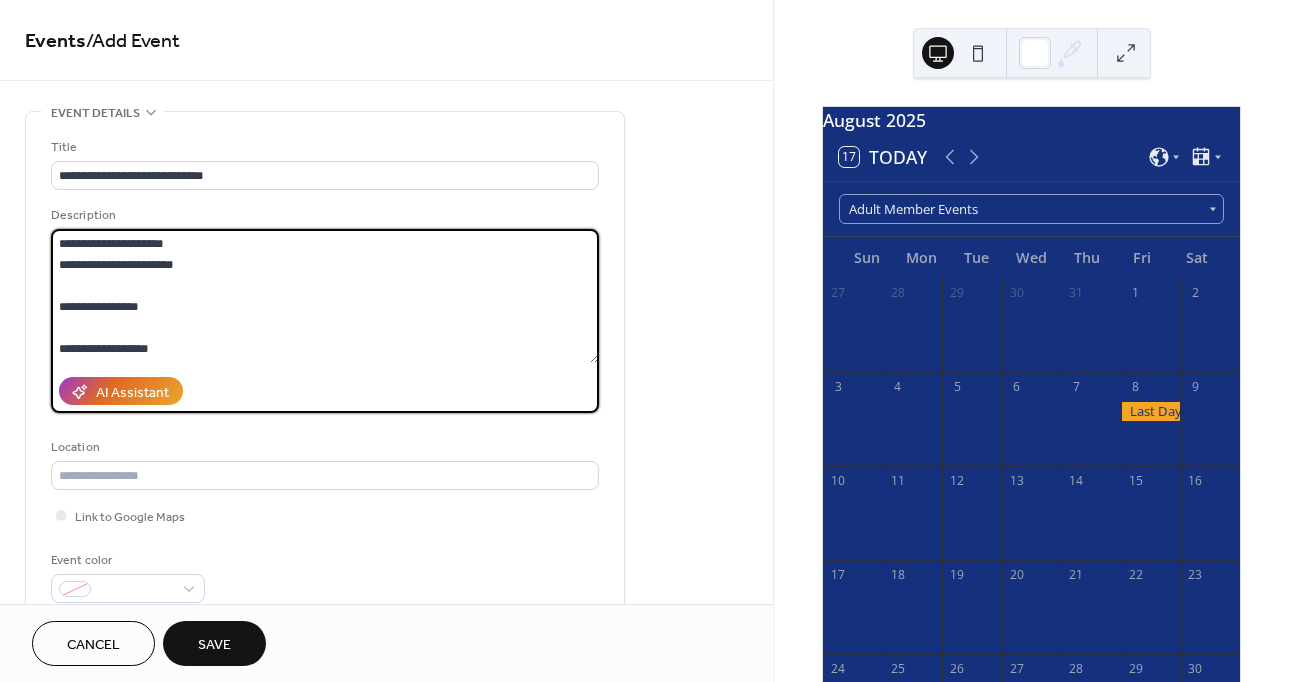 click on "**********" at bounding box center [325, 296] 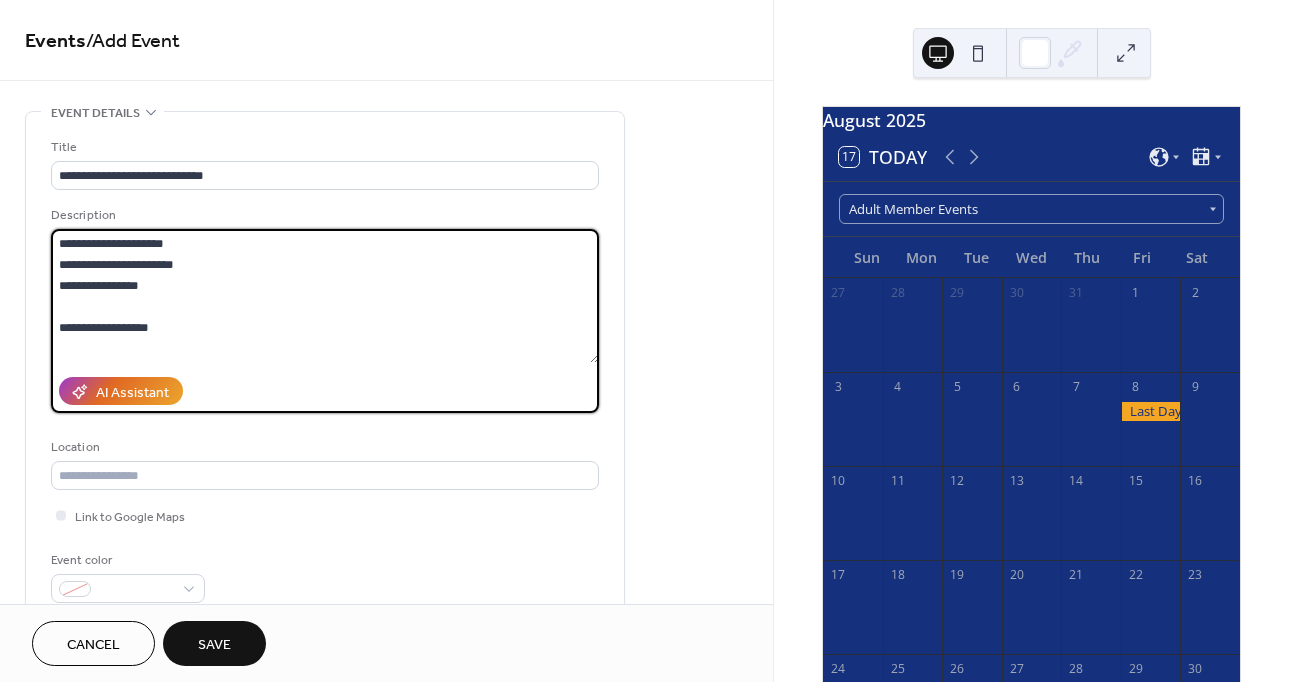 click on "**********" at bounding box center [325, 296] 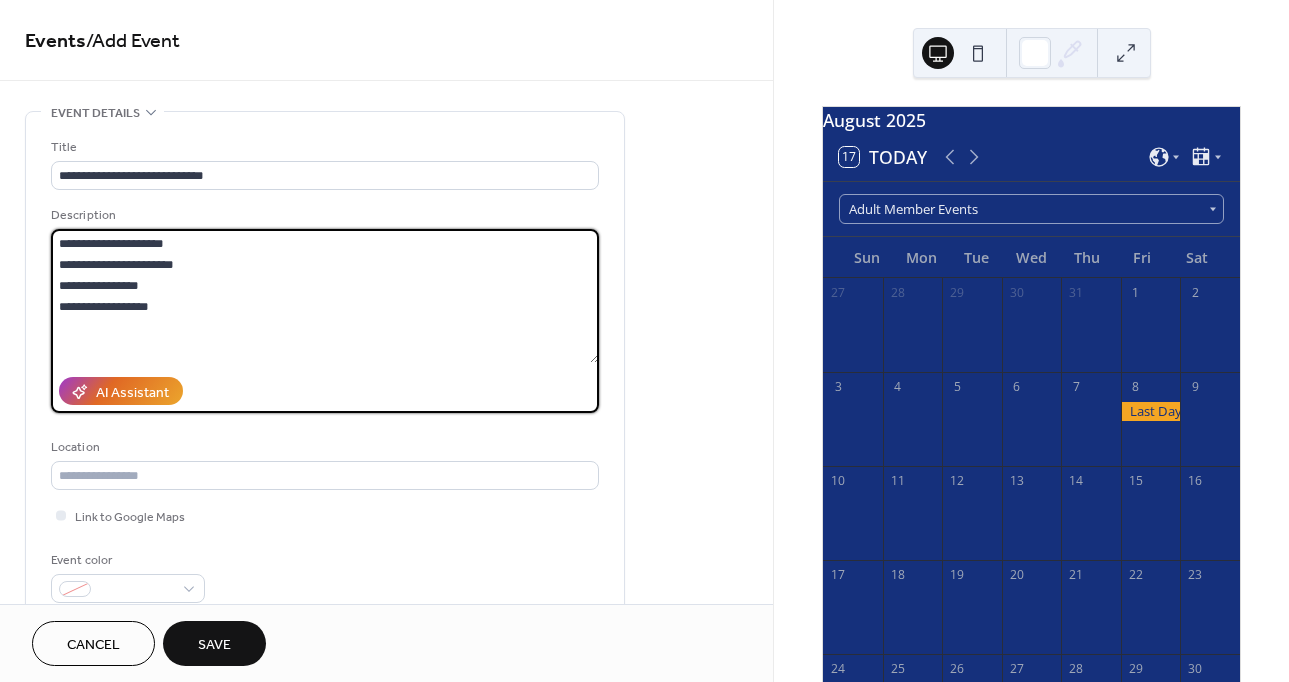 type on "**********" 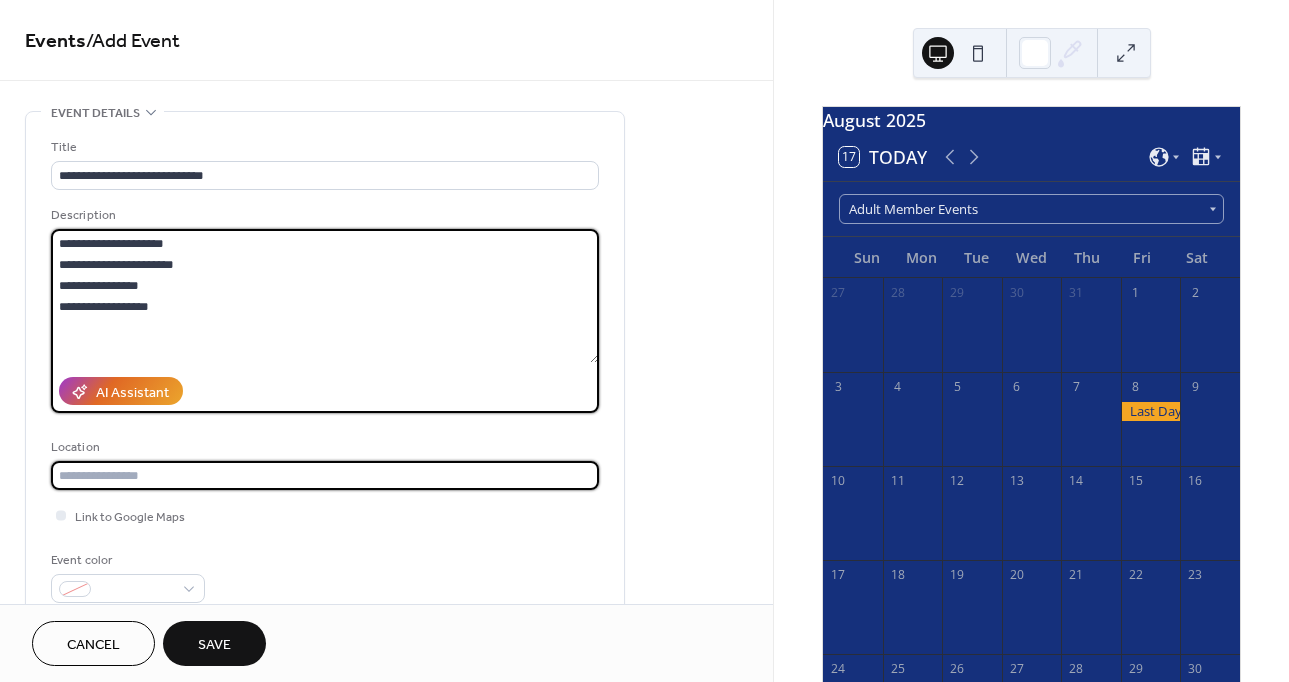 click at bounding box center (325, 475) 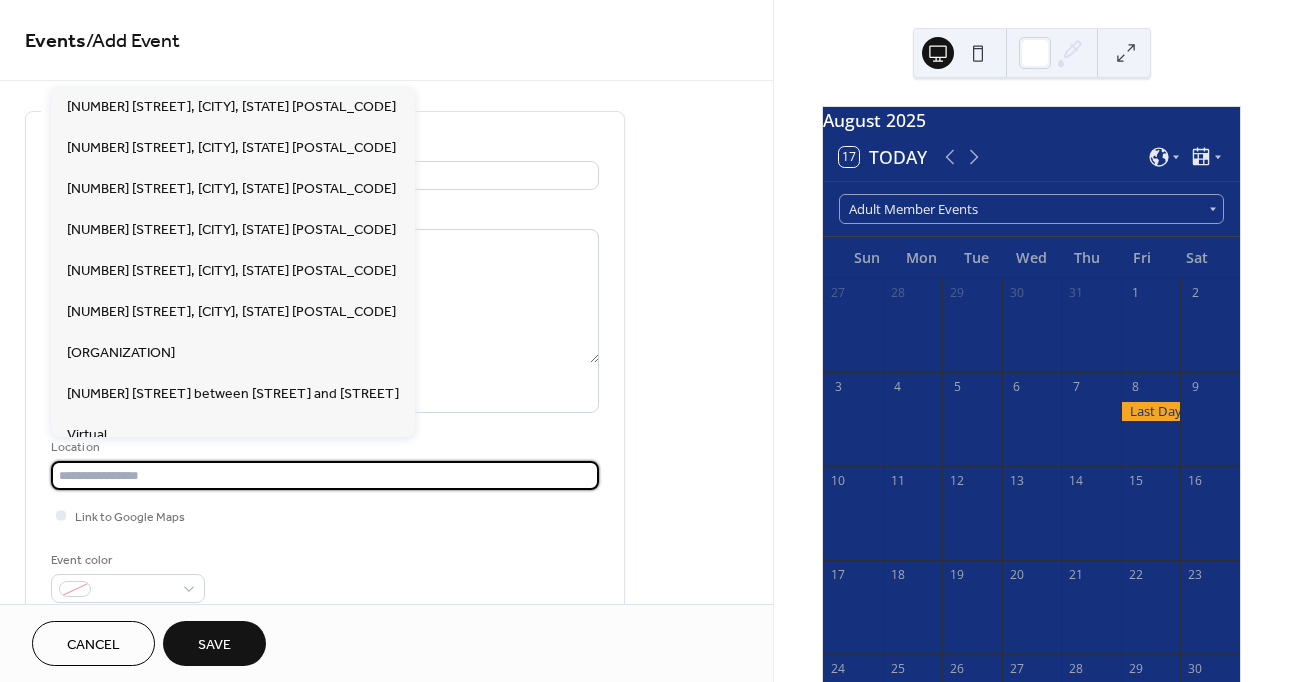 click on "**********" at bounding box center [386, 720] 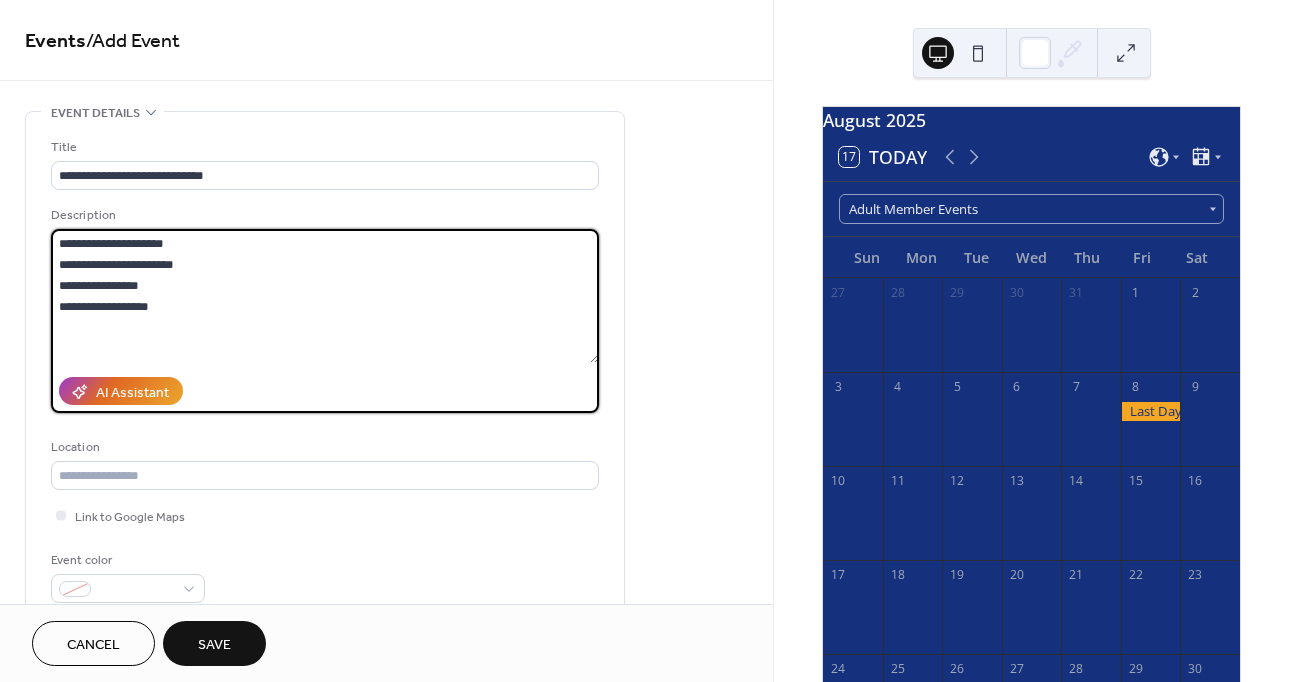 drag, startPoint x: 58, startPoint y: 287, endPoint x: 174, endPoint y: 319, distance: 120.33287 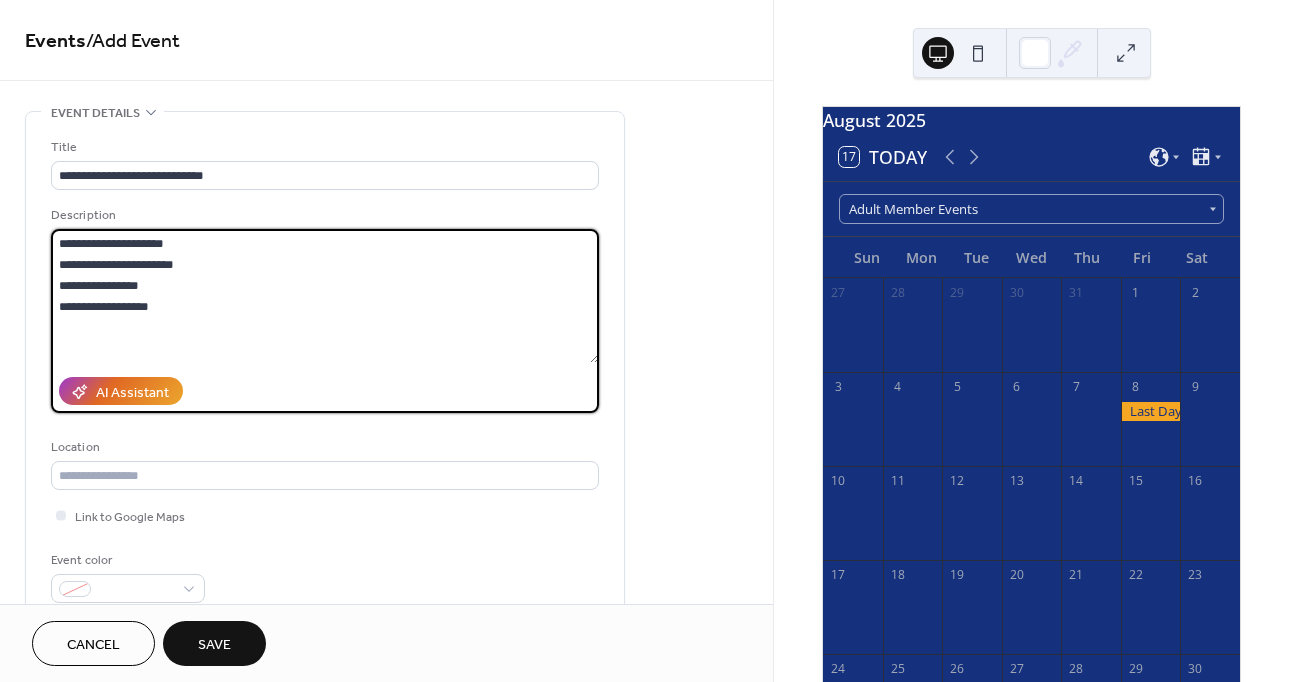 click on "**********" at bounding box center [325, 296] 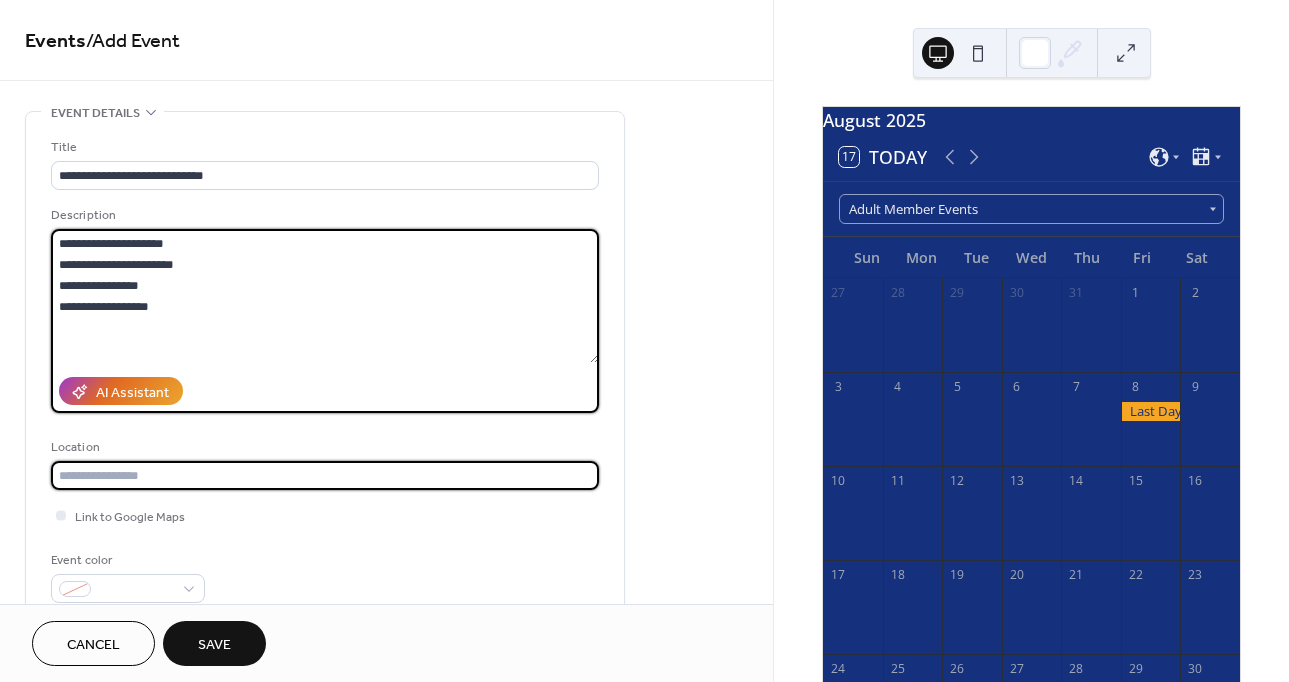 click at bounding box center (325, 475) 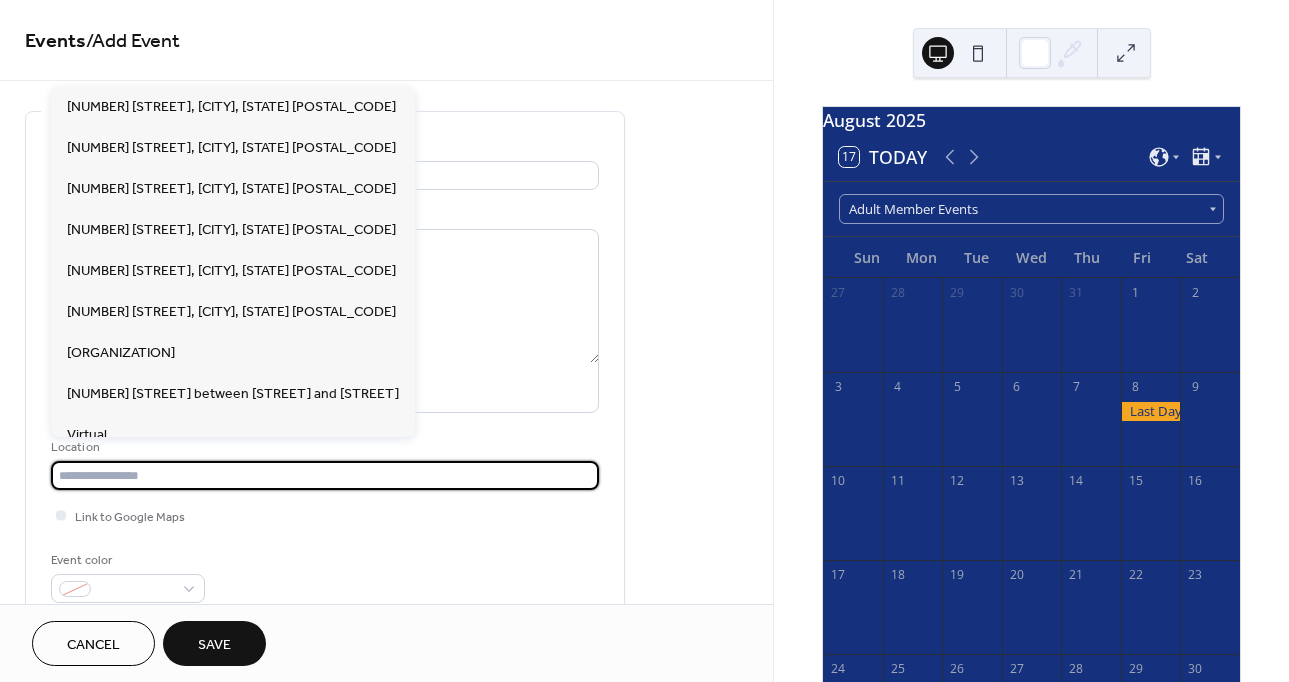 paste on "**********" 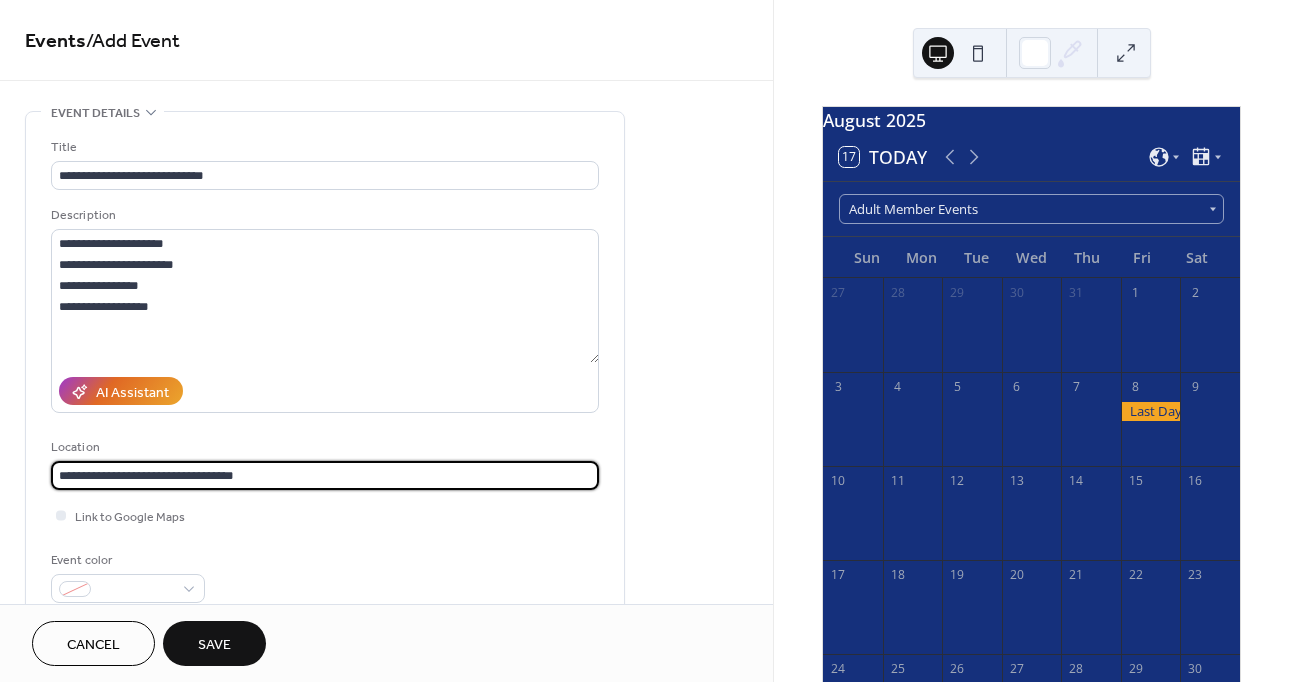 type on "**********" 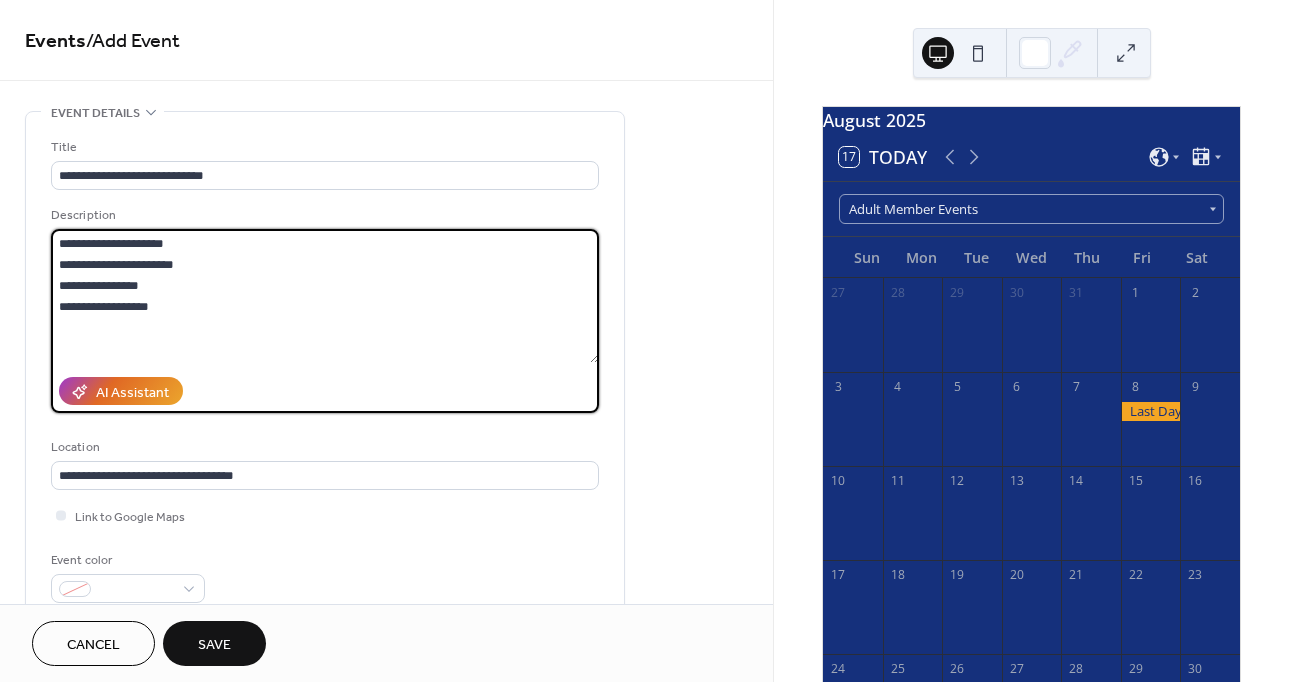 drag, startPoint x: 171, startPoint y: 304, endPoint x: 52, endPoint y: 282, distance: 121.016525 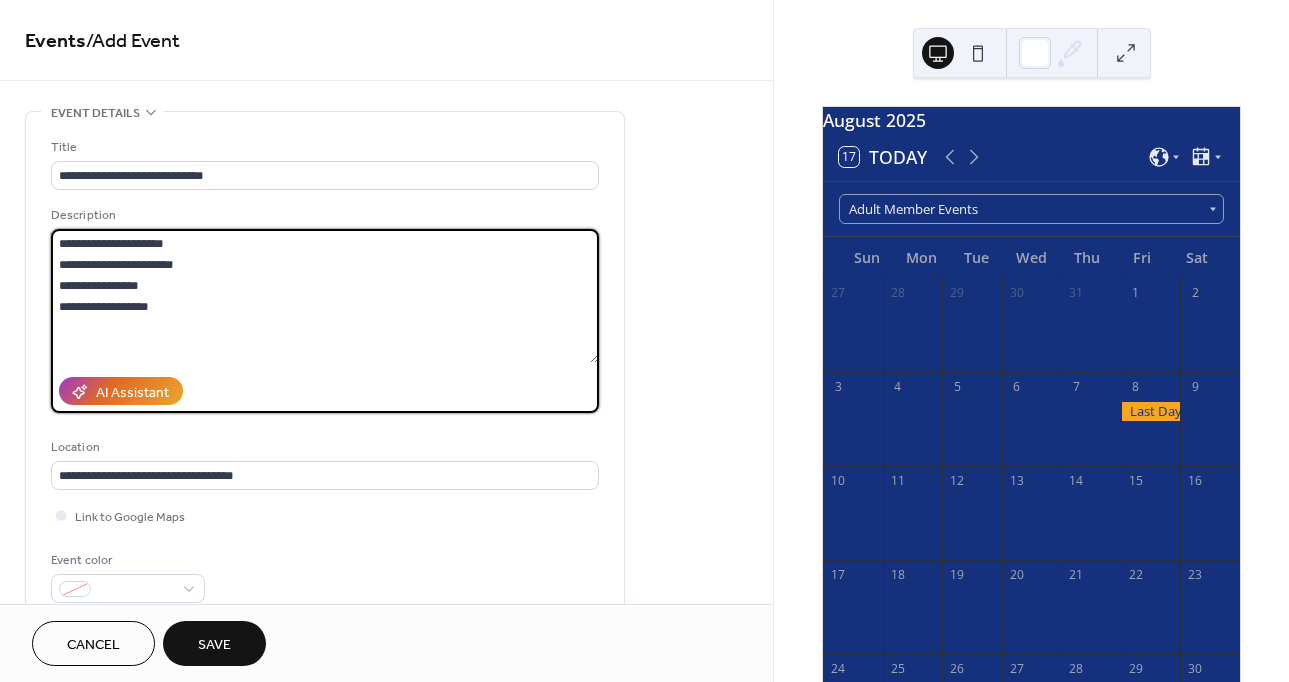 click on "**********" at bounding box center [325, 296] 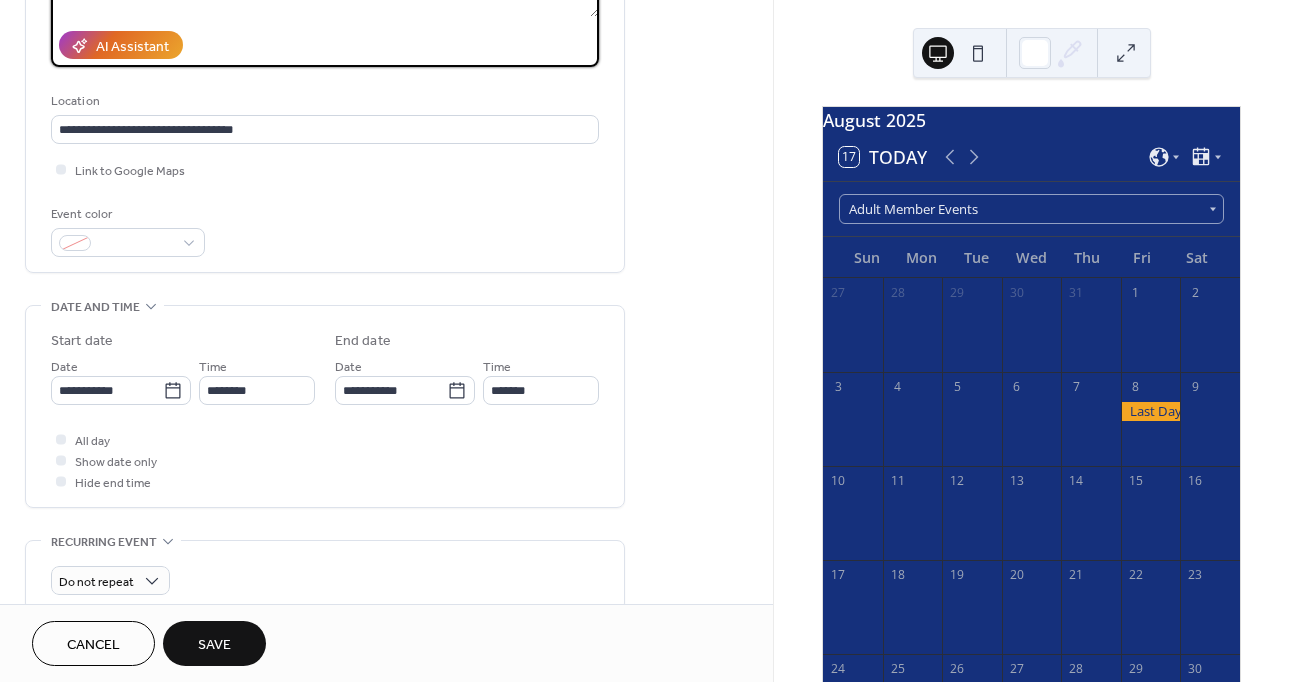 scroll, scrollTop: 352, scrollLeft: 0, axis: vertical 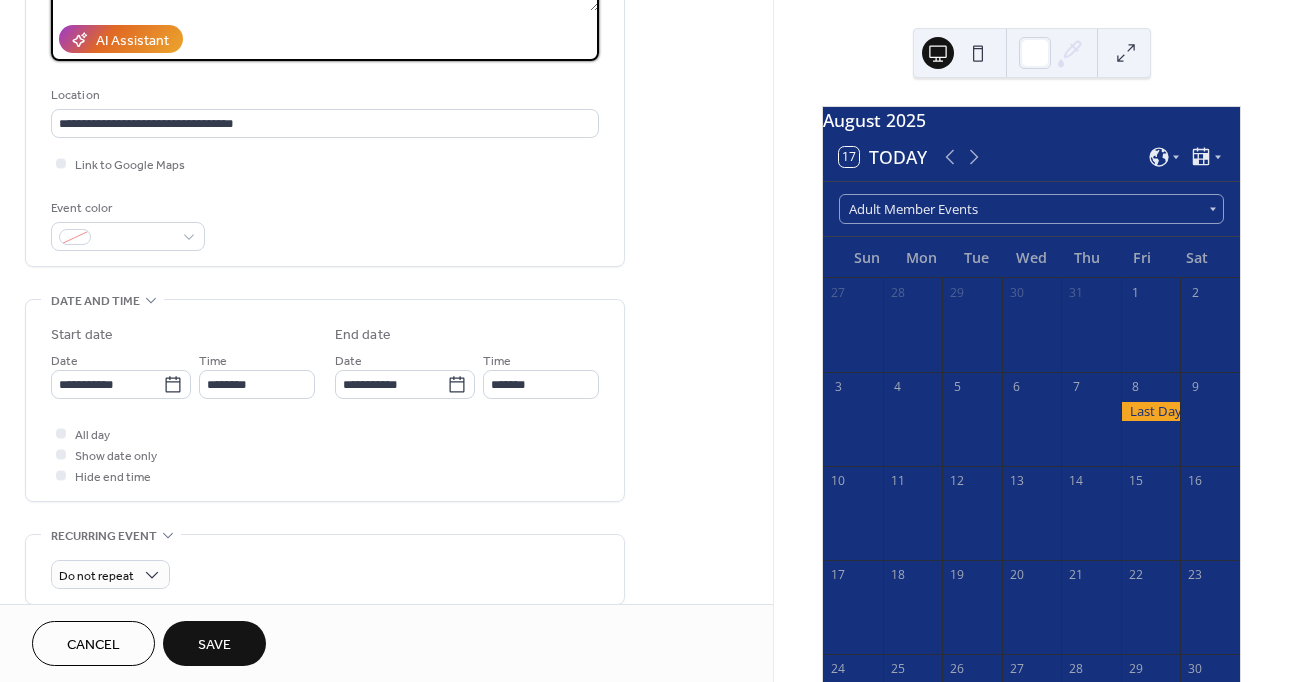 type on "**********" 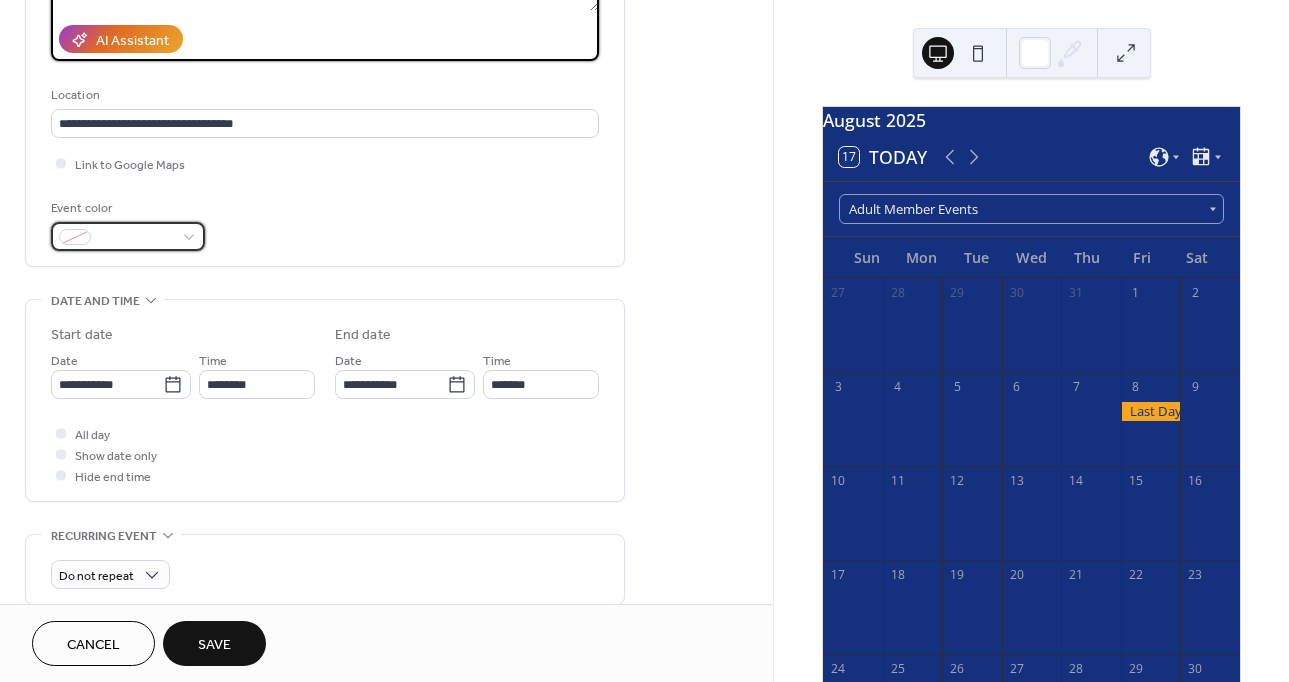click at bounding box center [128, 236] 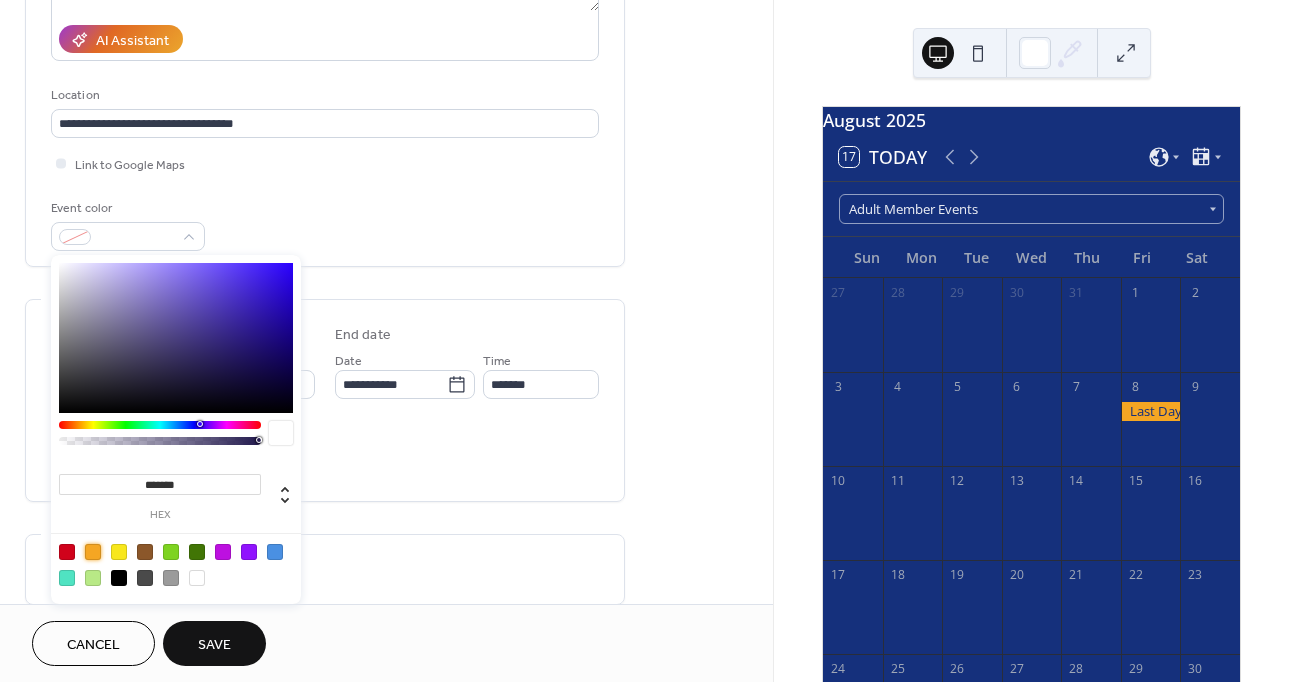 click at bounding box center [93, 552] 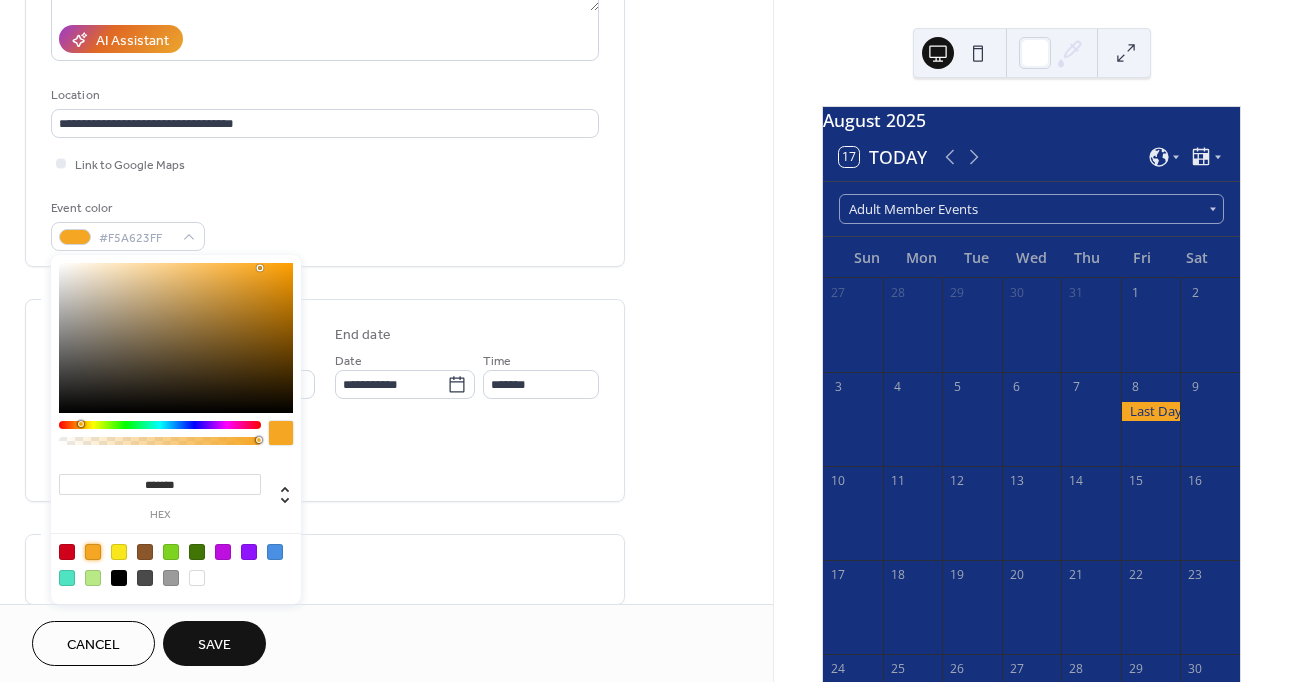 click on "**********" at bounding box center [386, 368] 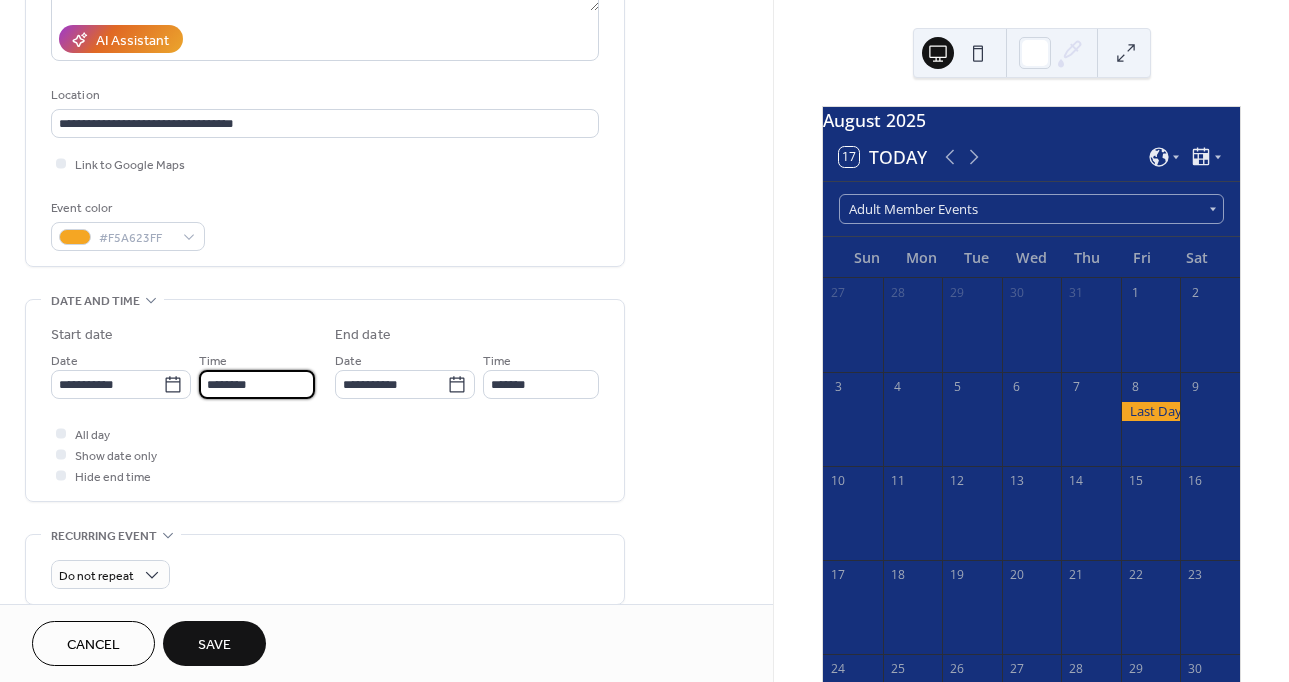 click on "********" at bounding box center (257, 384) 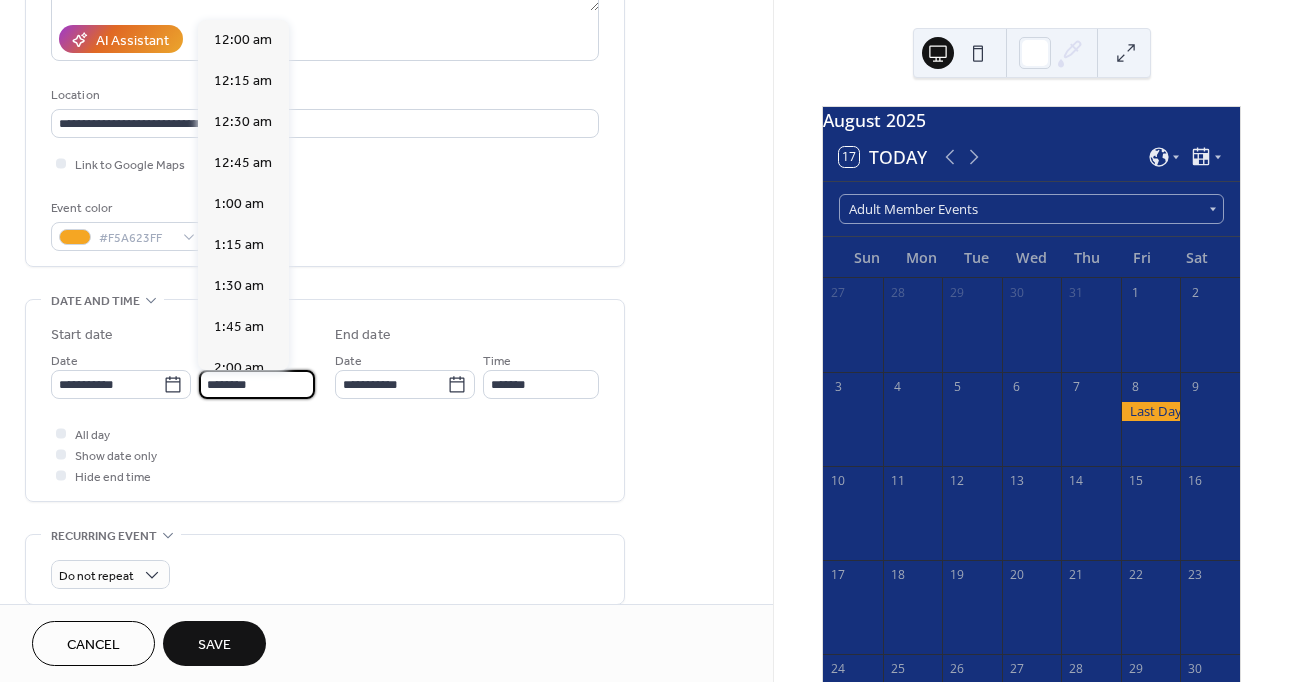 scroll, scrollTop: 1944, scrollLeft: 0, axis: vertical 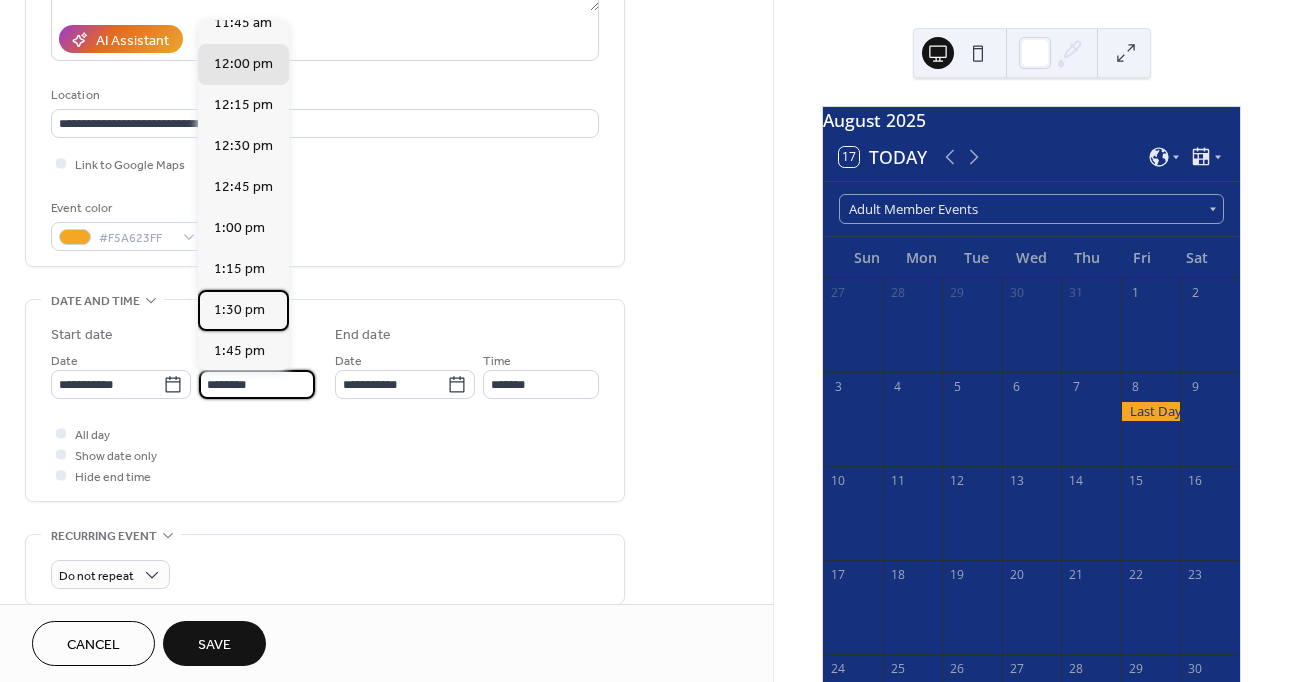 click on "1:30 pm" at bounding box center (239, 309) 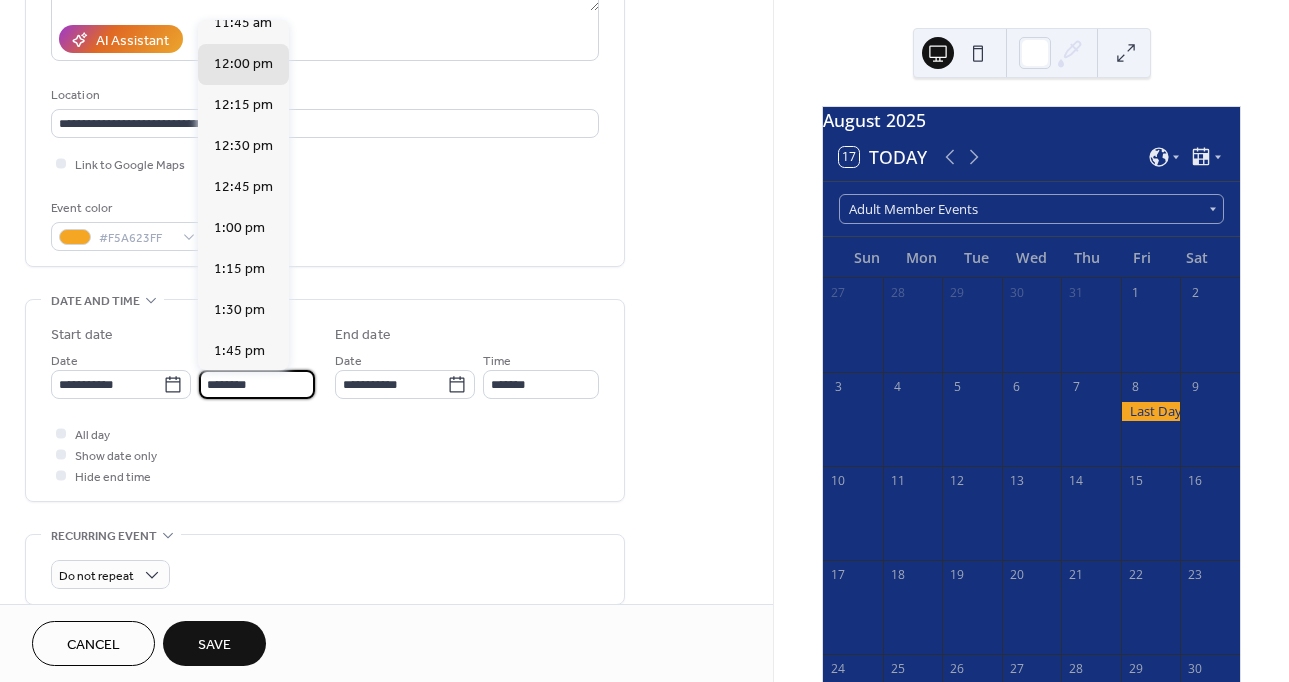 type on "*******" 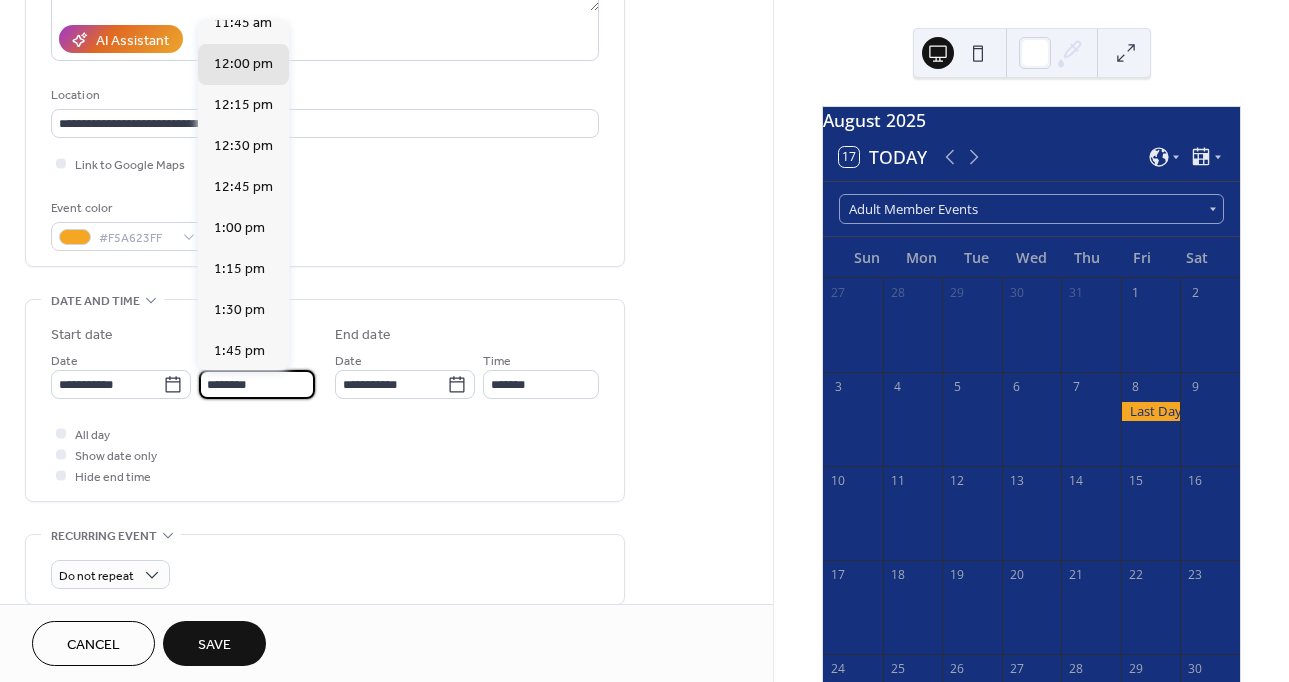 type on "*******" 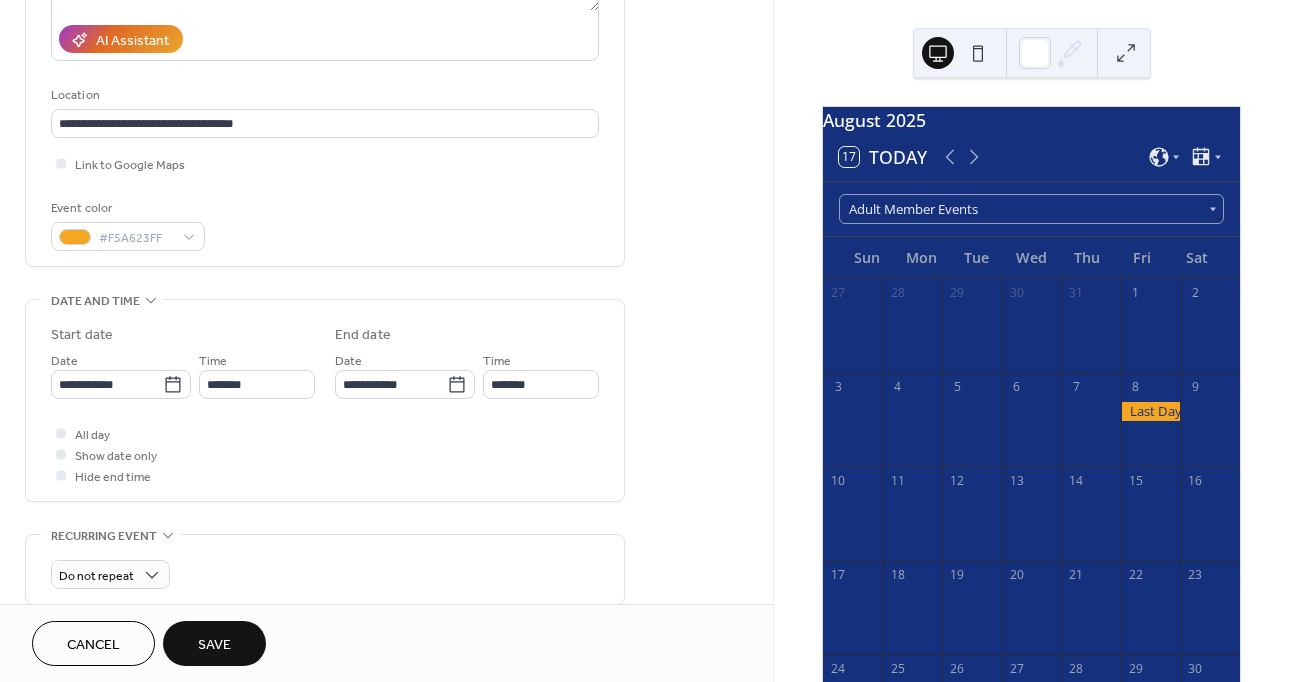 click 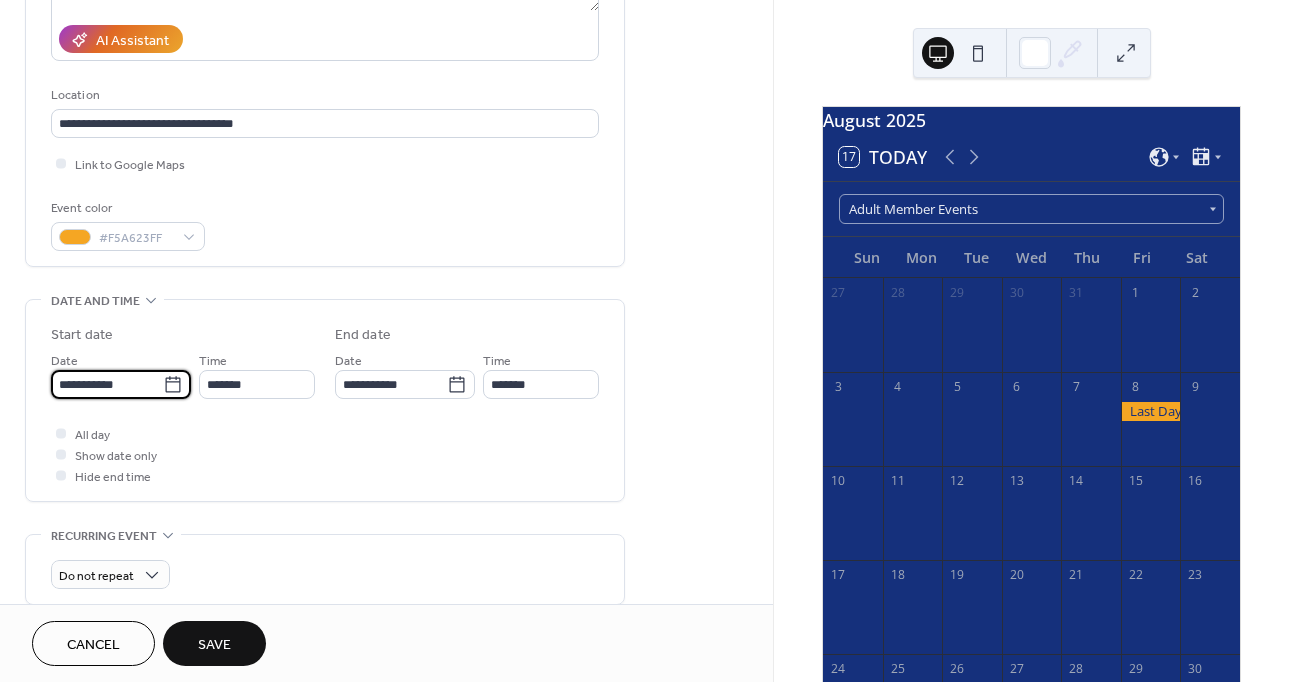 click on "**********" at bounding box center [107, 384] 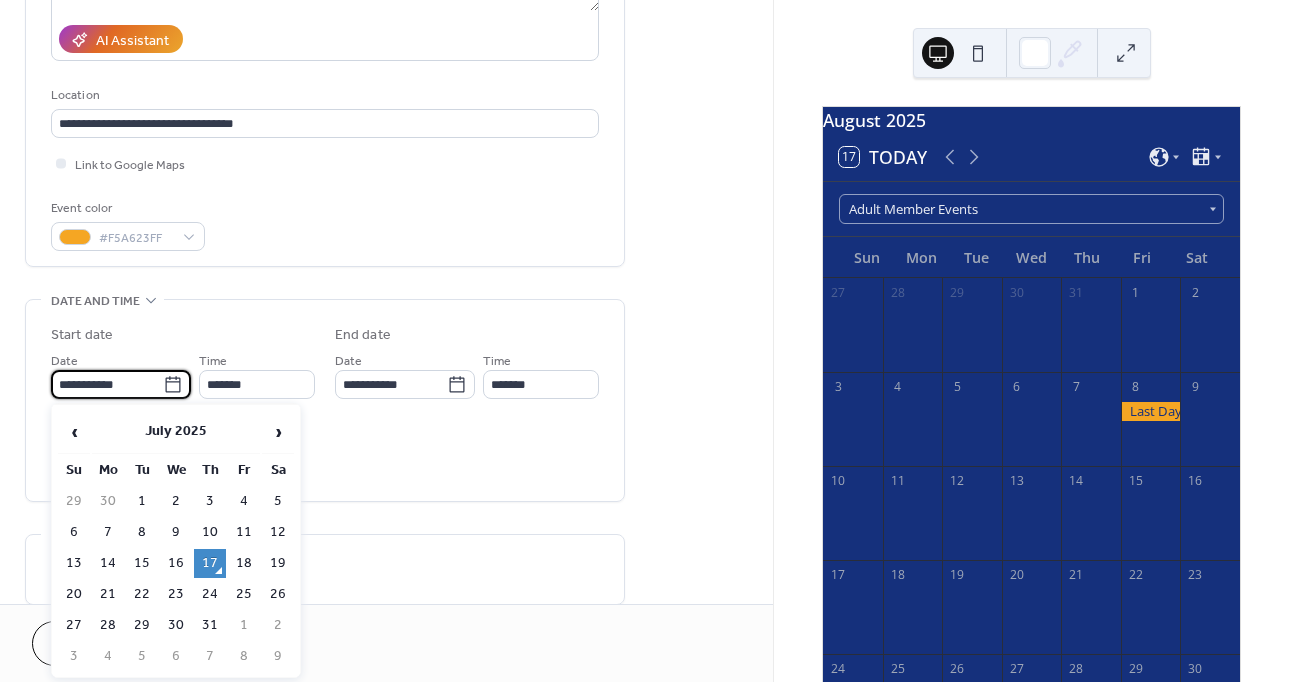 click on "›" at bounding box center (278, 432) 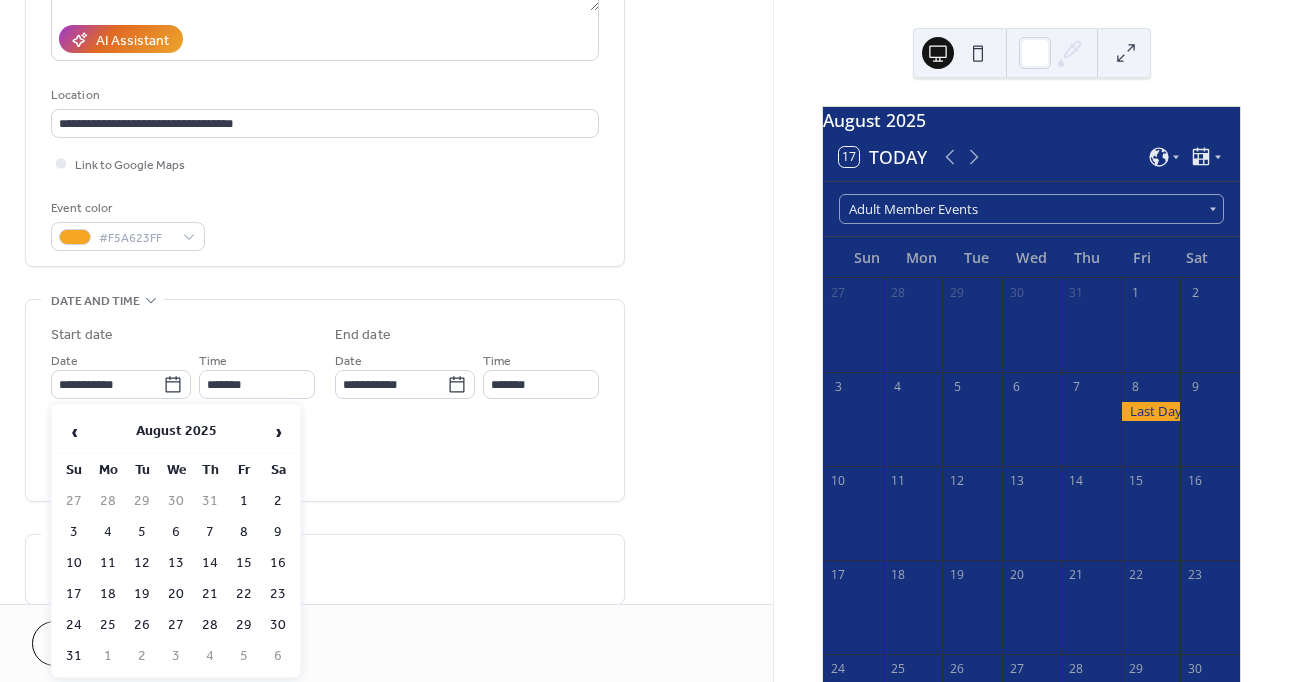 click on "7" at bounding box center [210, 532] 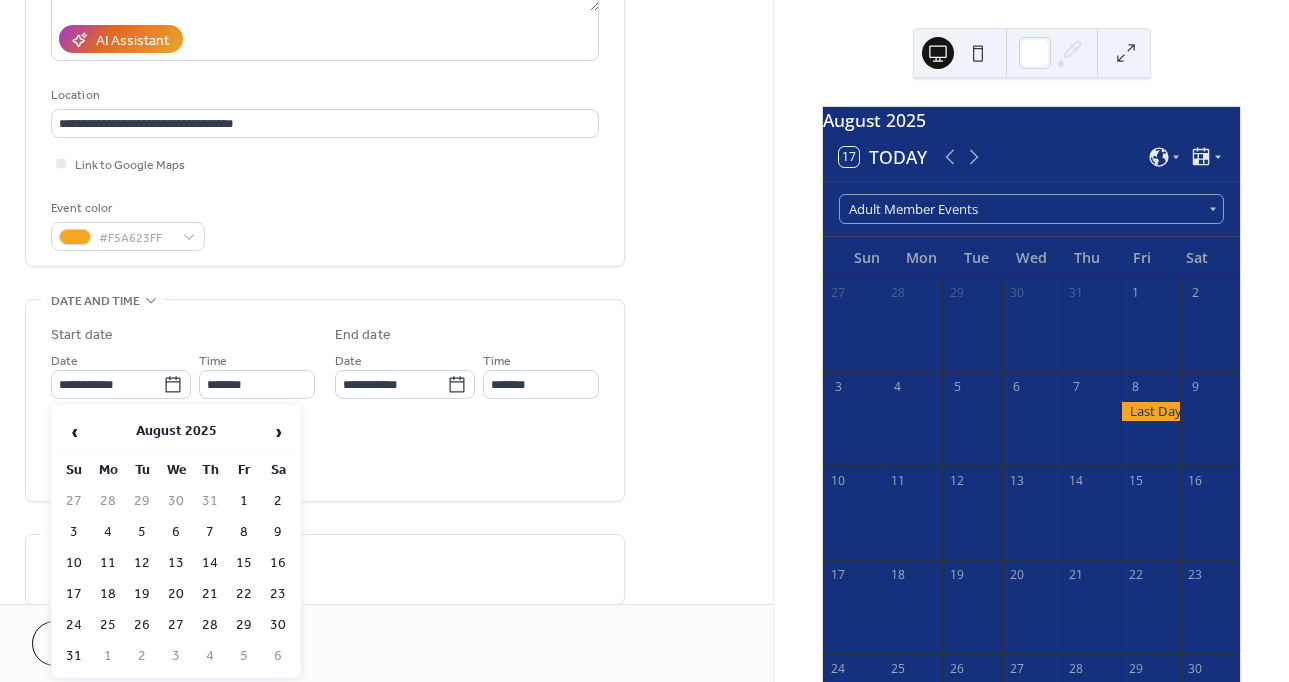 type on "**********" 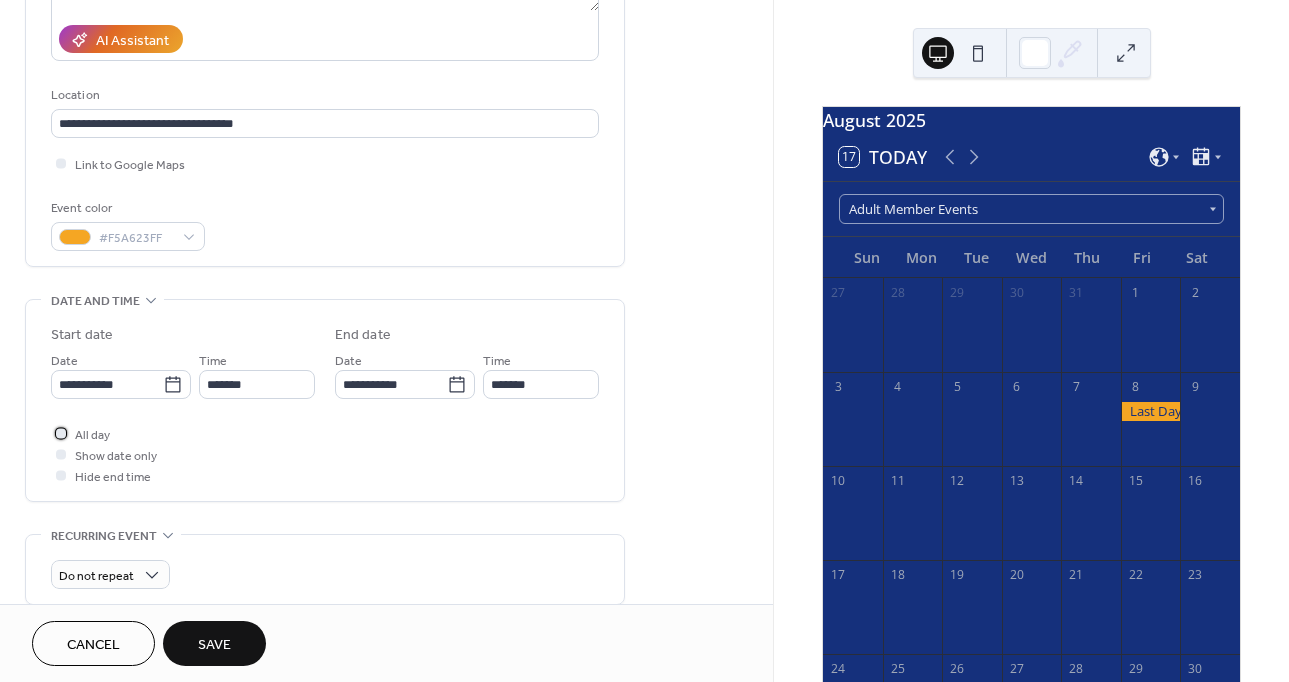 click at bounding box center (61, 433) 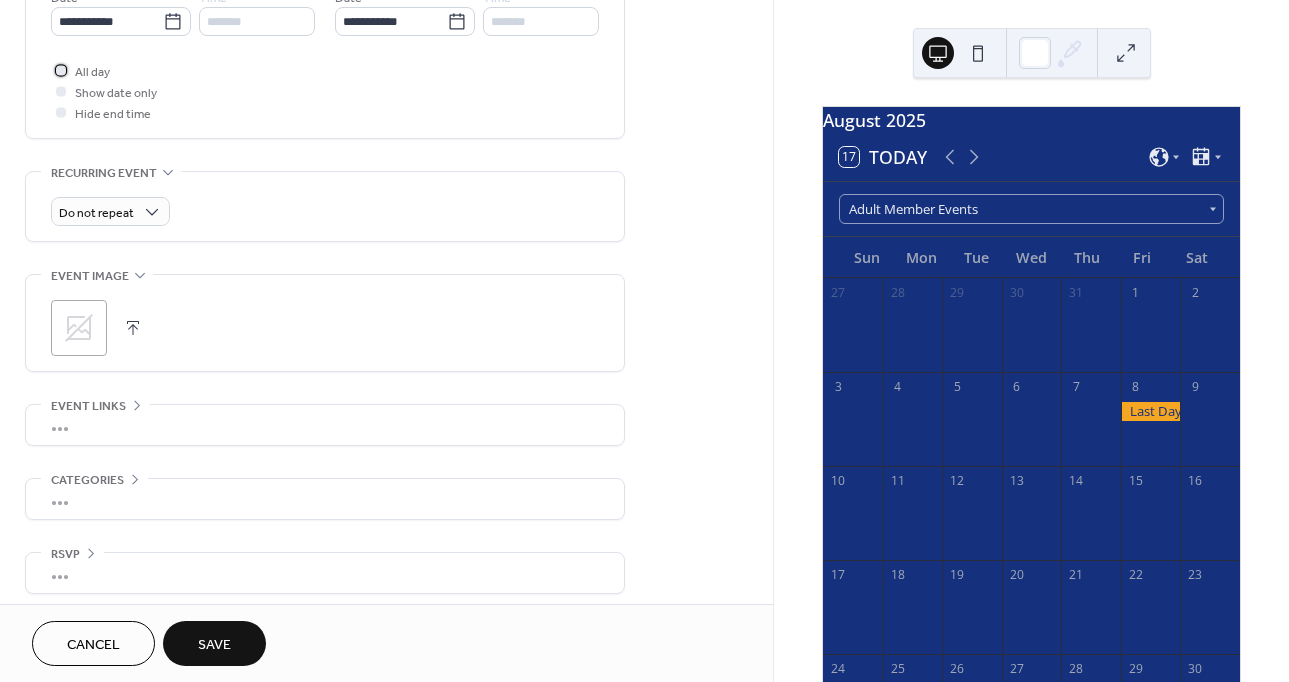 scroll, scrollTop: 726, scrollLeft: 0, axis: vertical 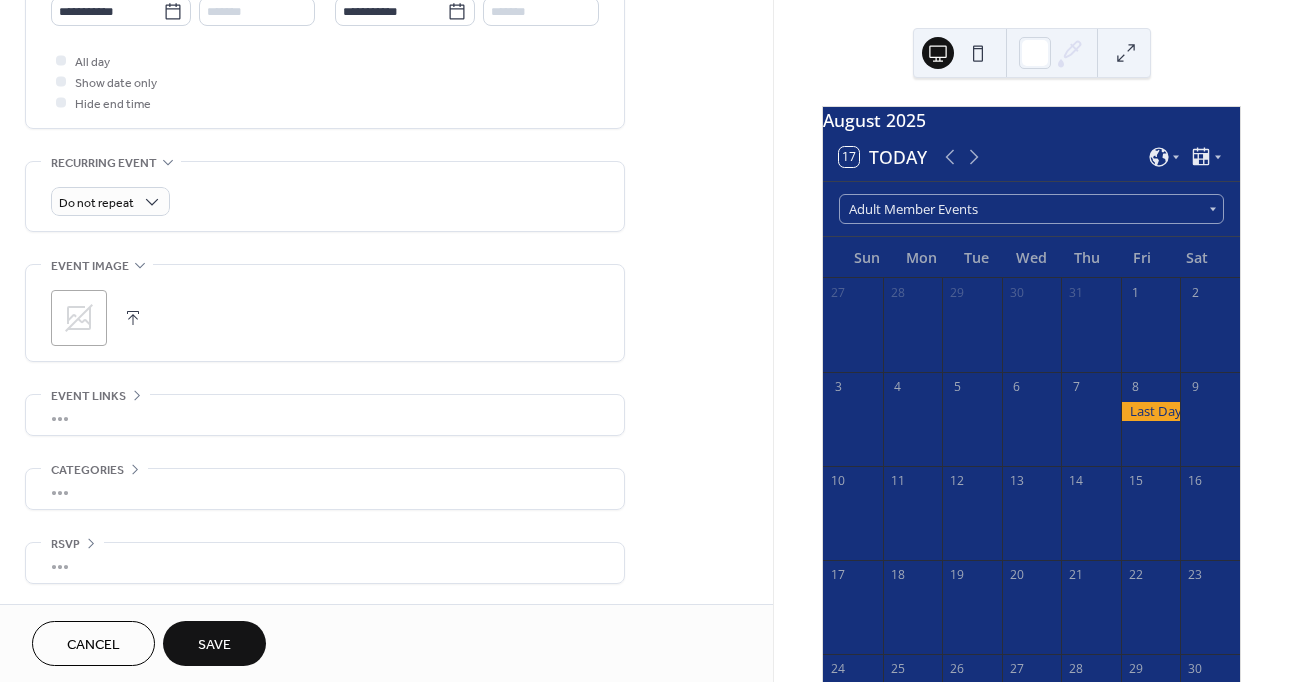 click on "•••" at bounding box center [325, 415] 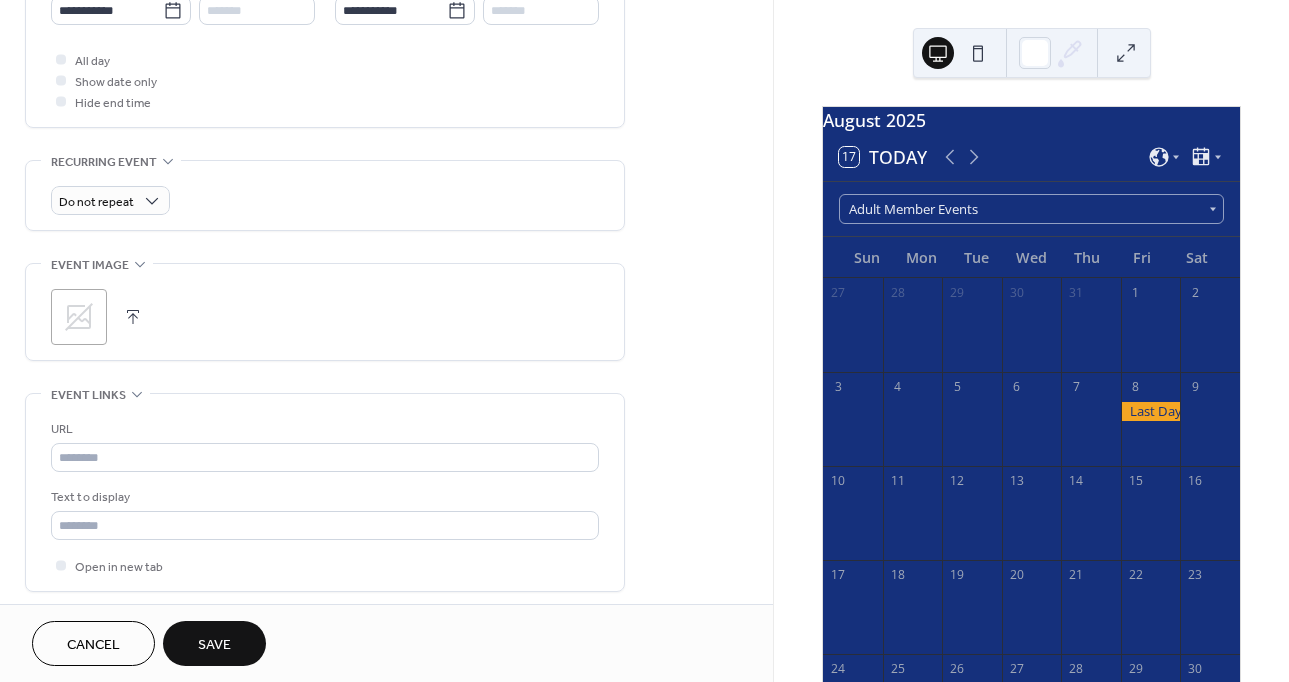 scroll, scrollTop: 726, scrollLeft: 0, axis: vertical 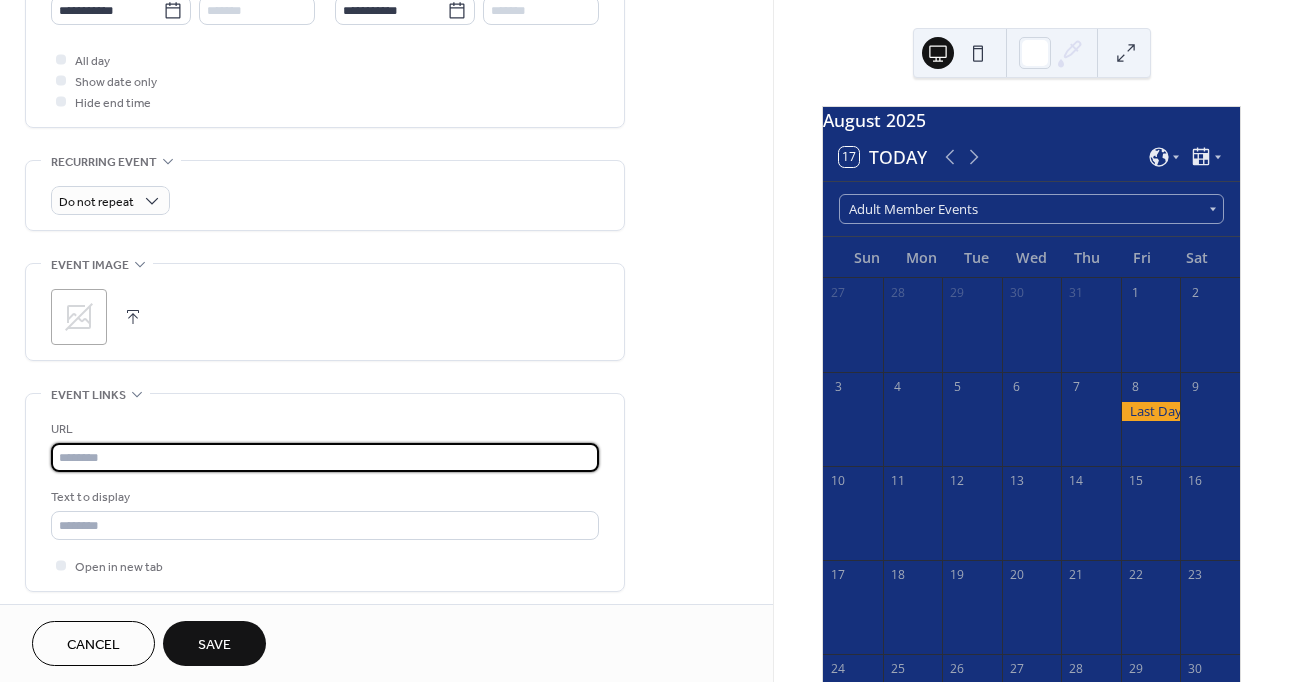 click at bounding box center (325, 457) 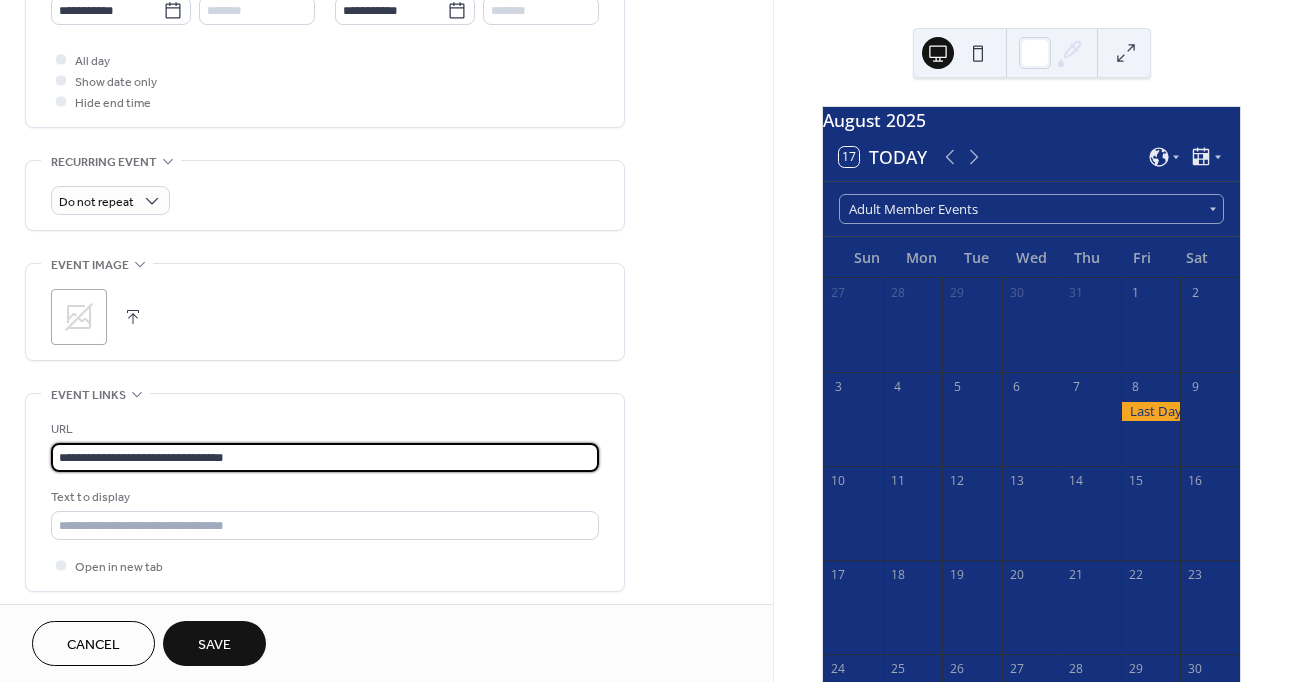 type on "**********" 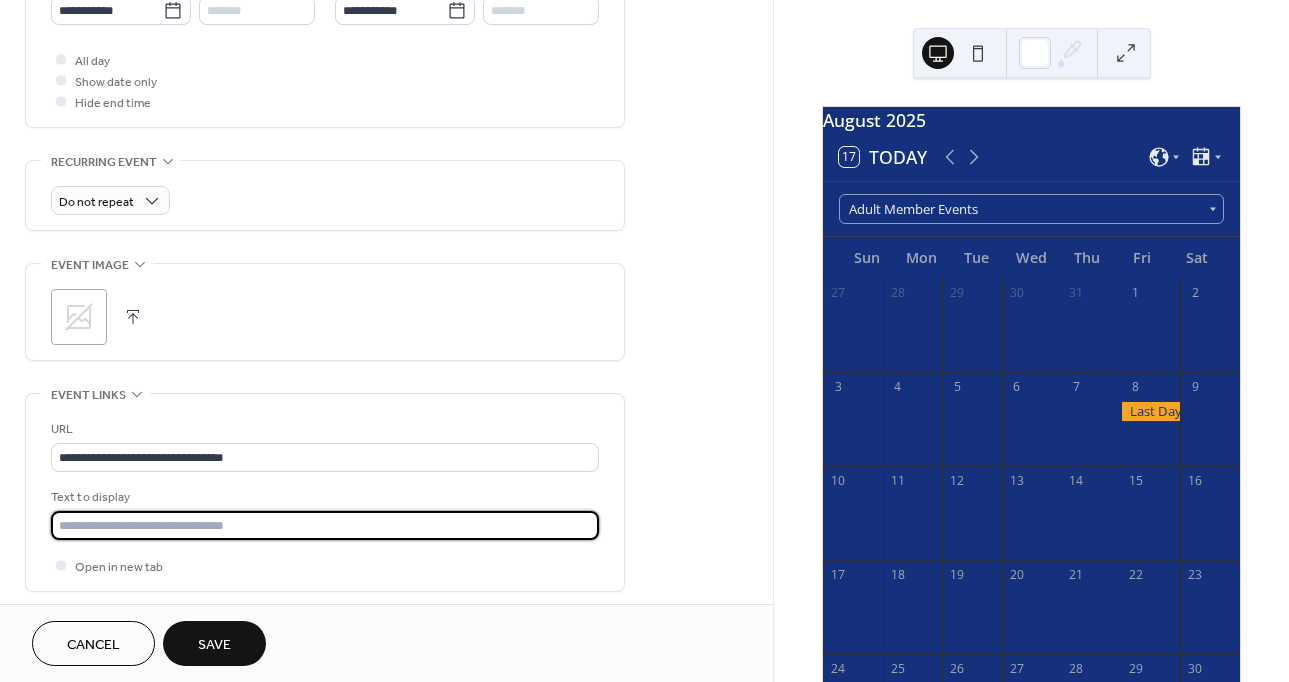 click at bounding box center (325, 525) 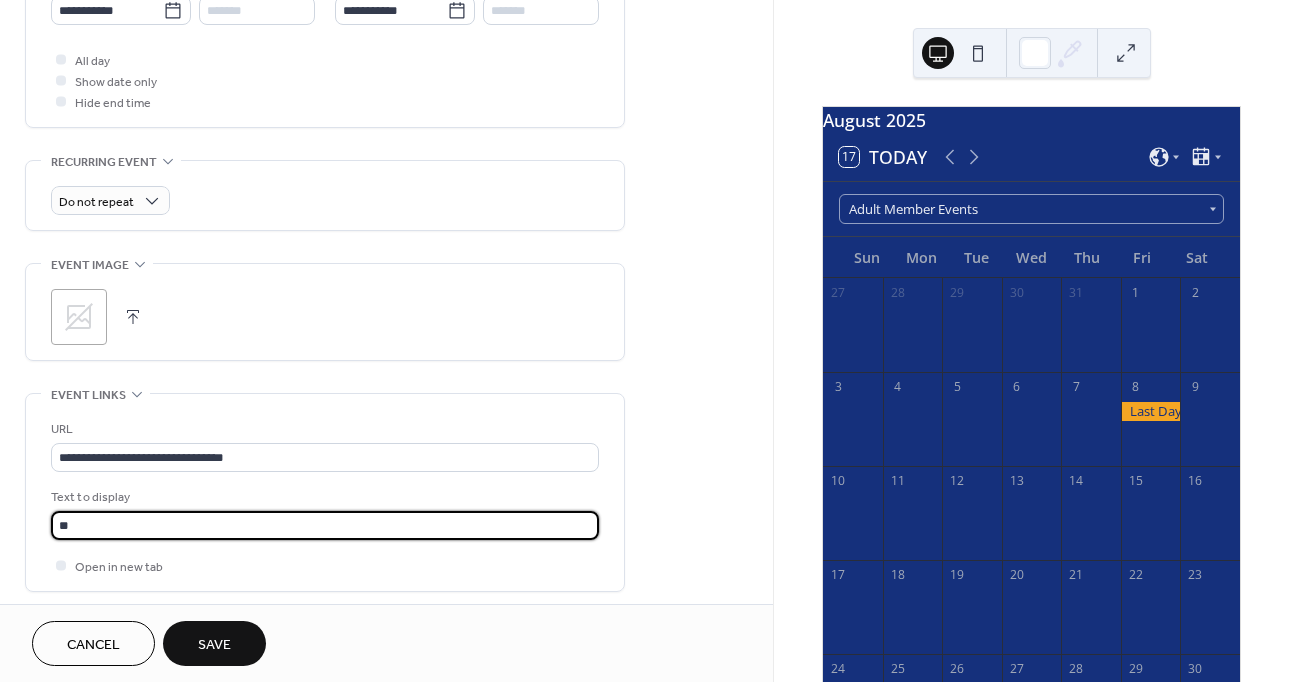 type on "*" 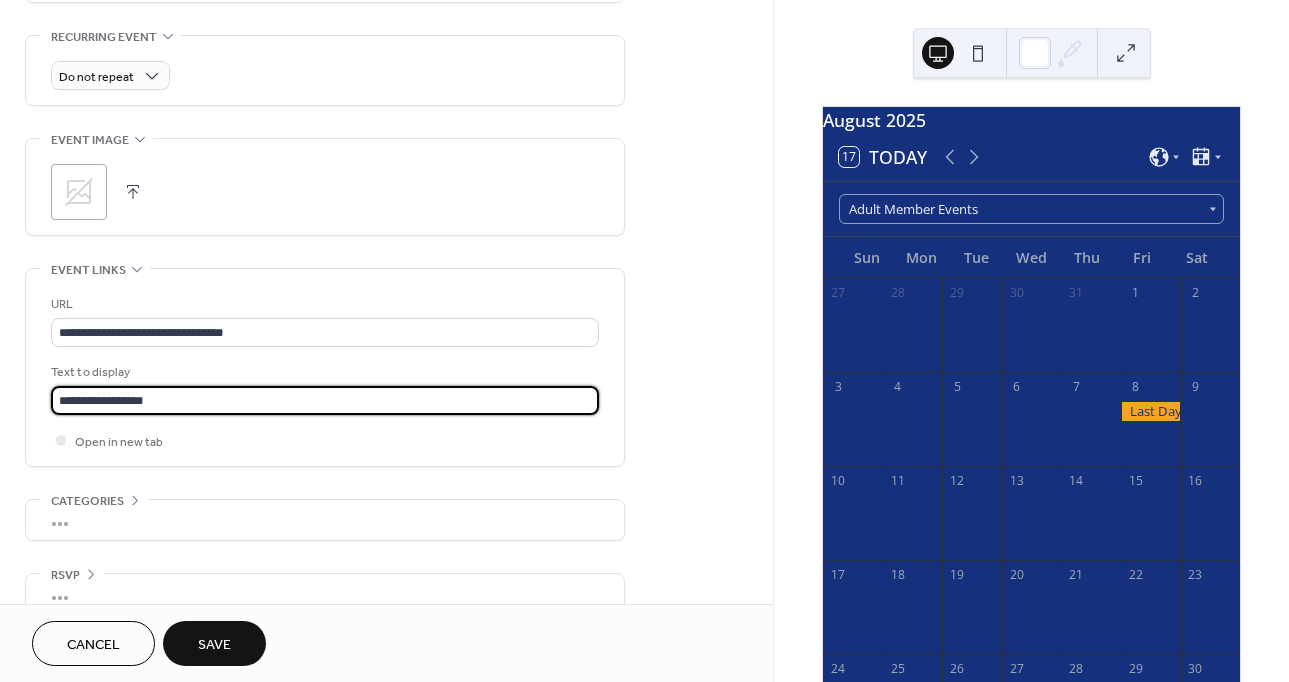 scroll, scrollTop: 883, scrollLeft: 0, axis: vertical 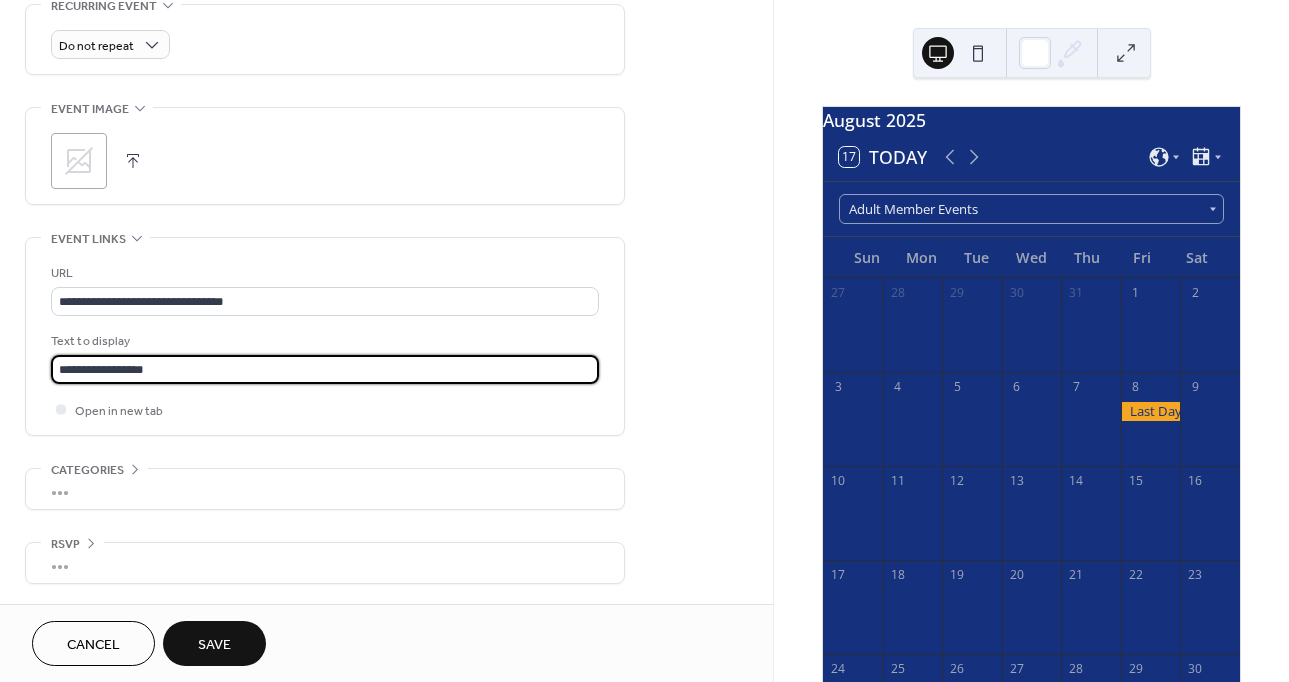 type on "**********" 